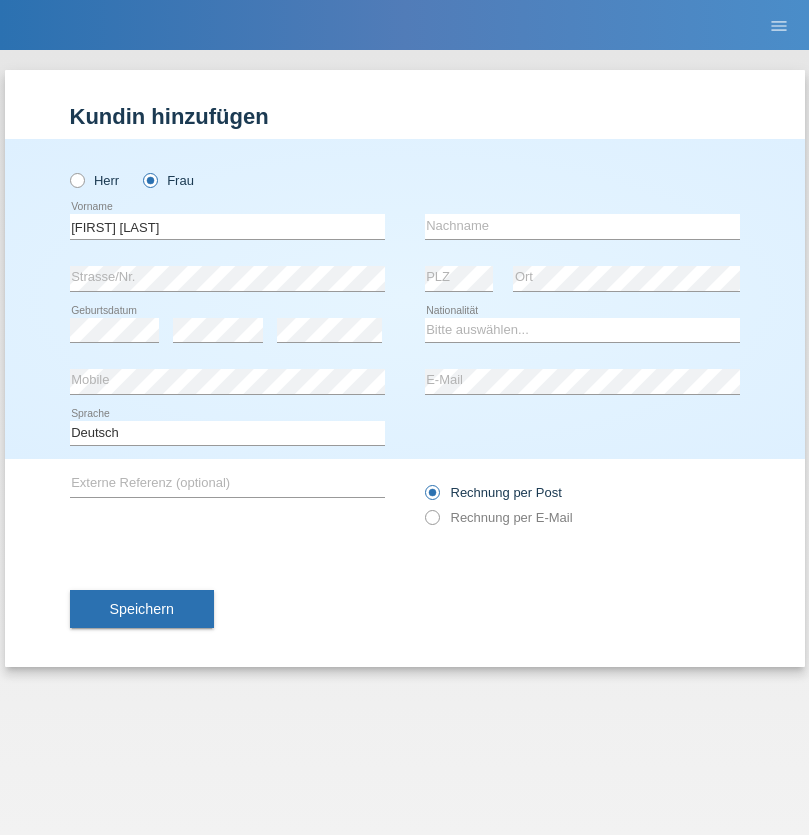 scroll, scrollTop: 0, scrollLeft: 0, axis: both 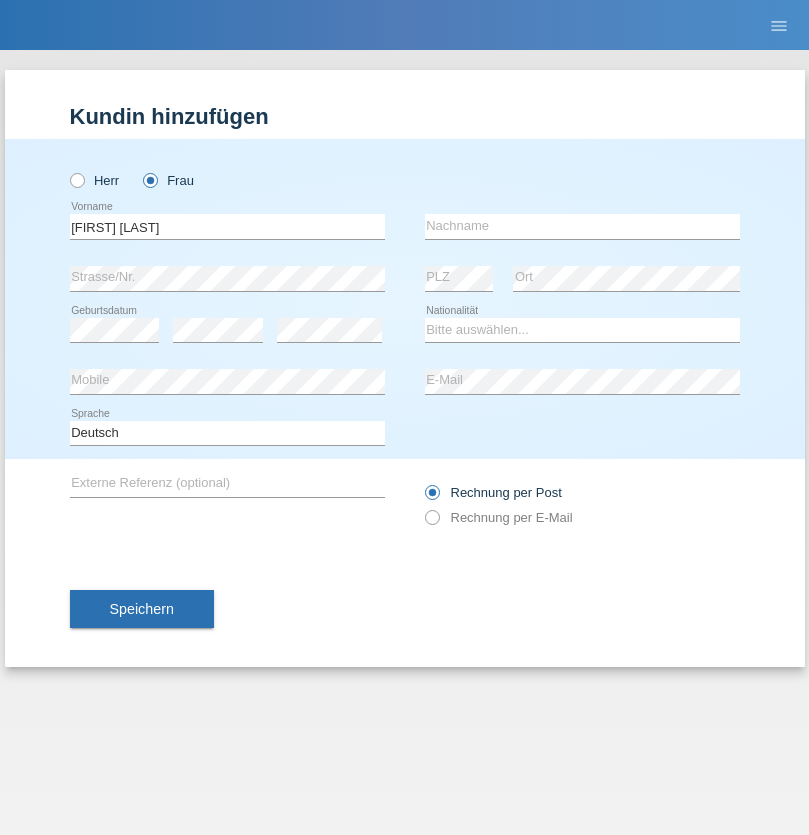 type on "[FIRST] [LAST]" 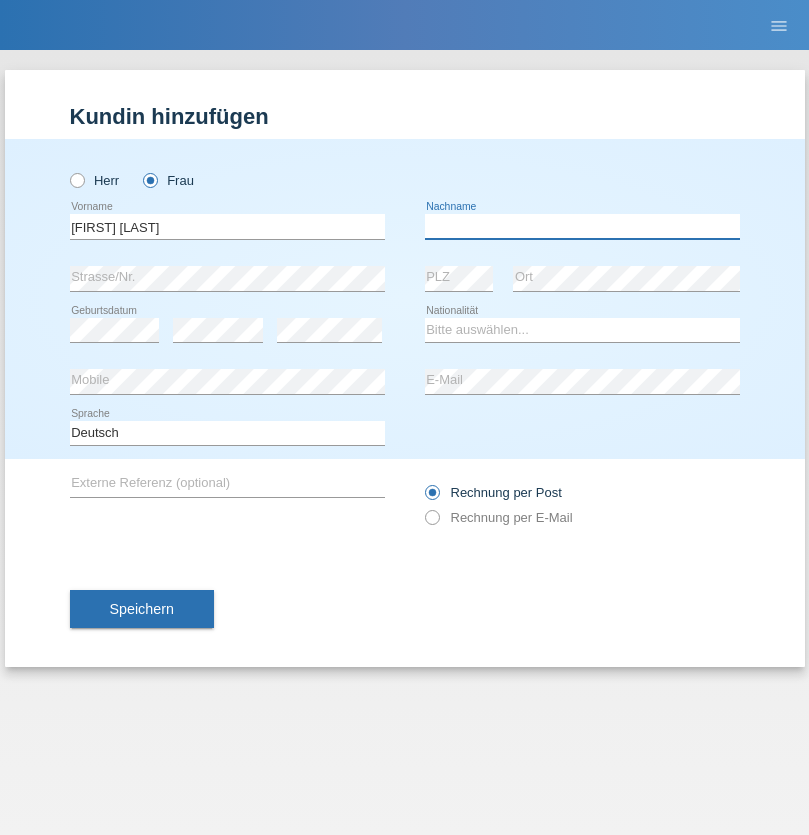 click at bounding box center (582, 226) 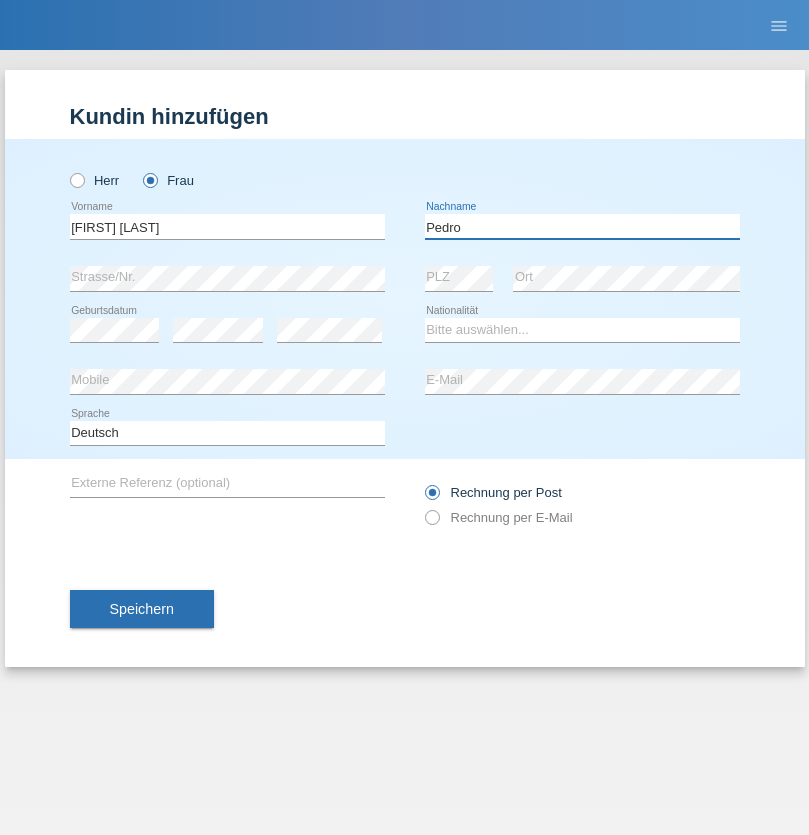 type on "Pedro" 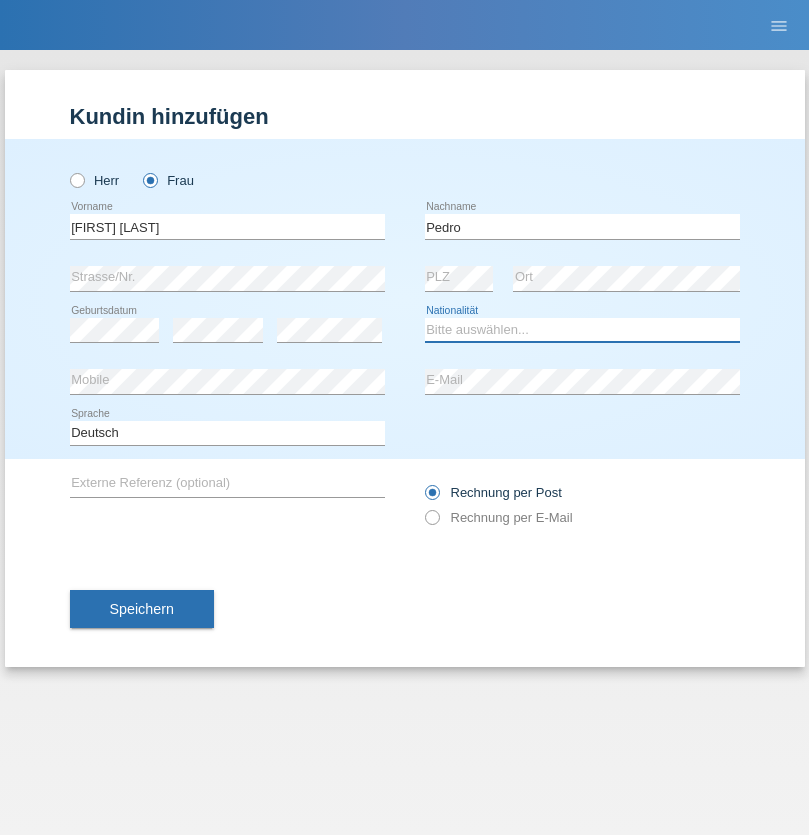 select on "CH" 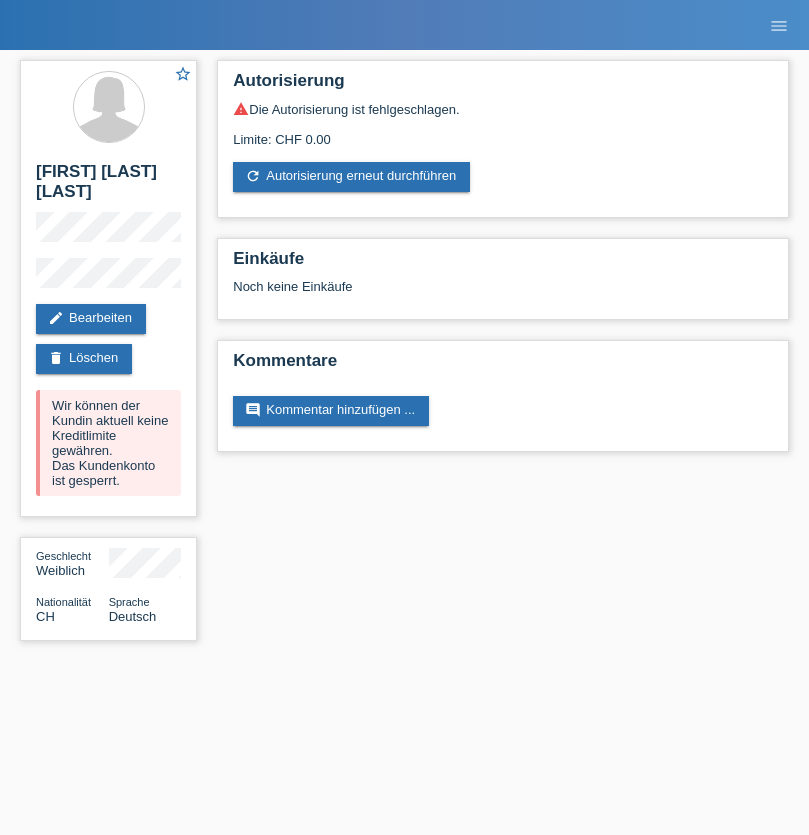 scroll, scrollTop: 0, scrollLeft: 0, axis: both 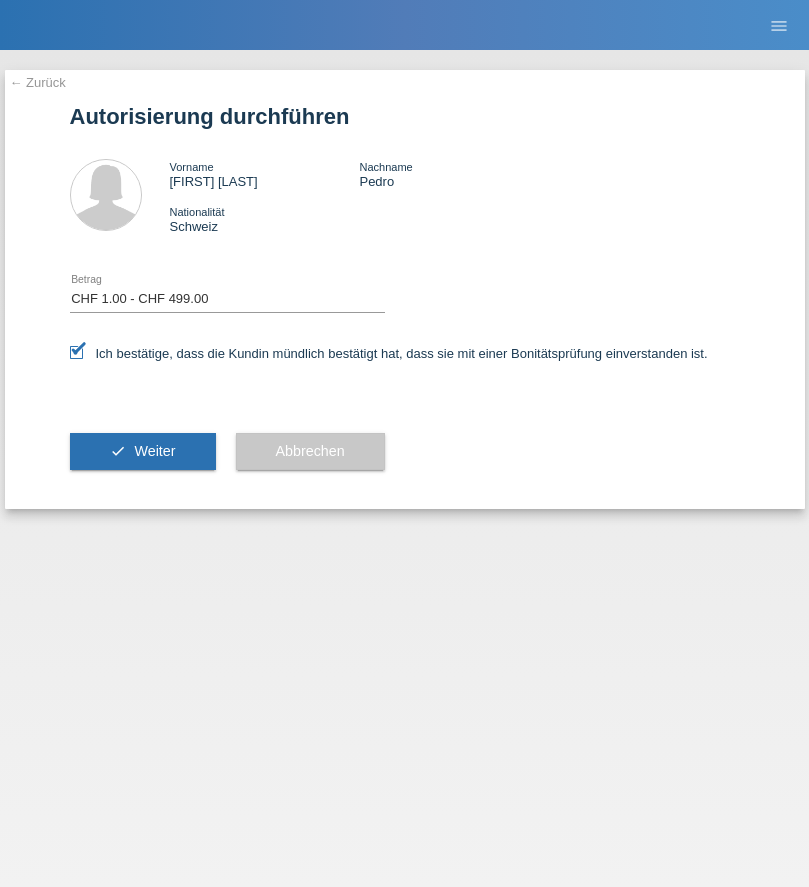 select on "1" 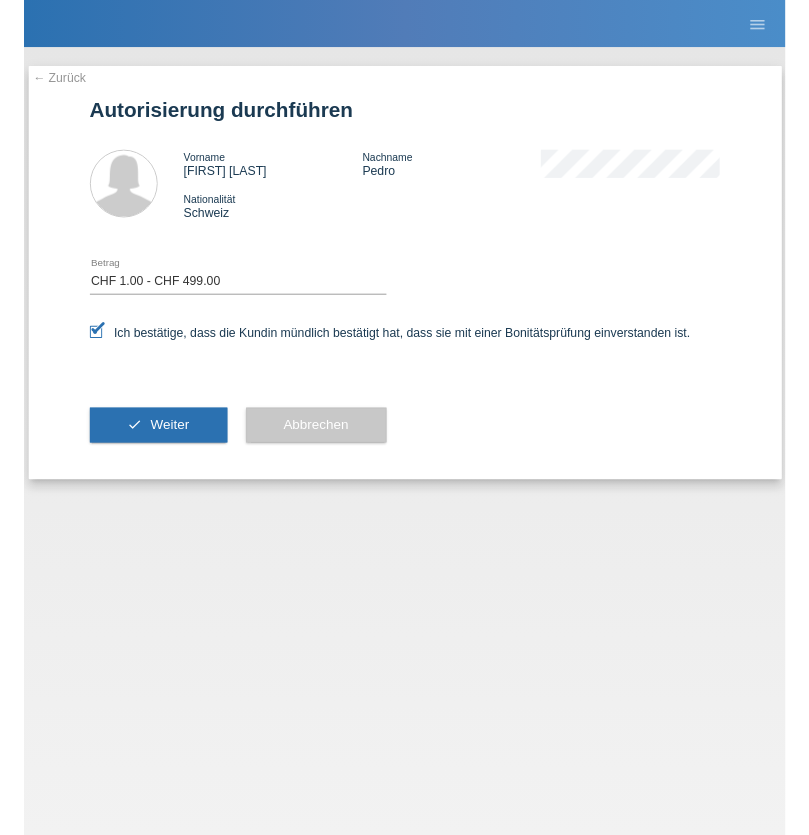 scroll, scrollTop: 0, scrollLeft: 0, axis: both 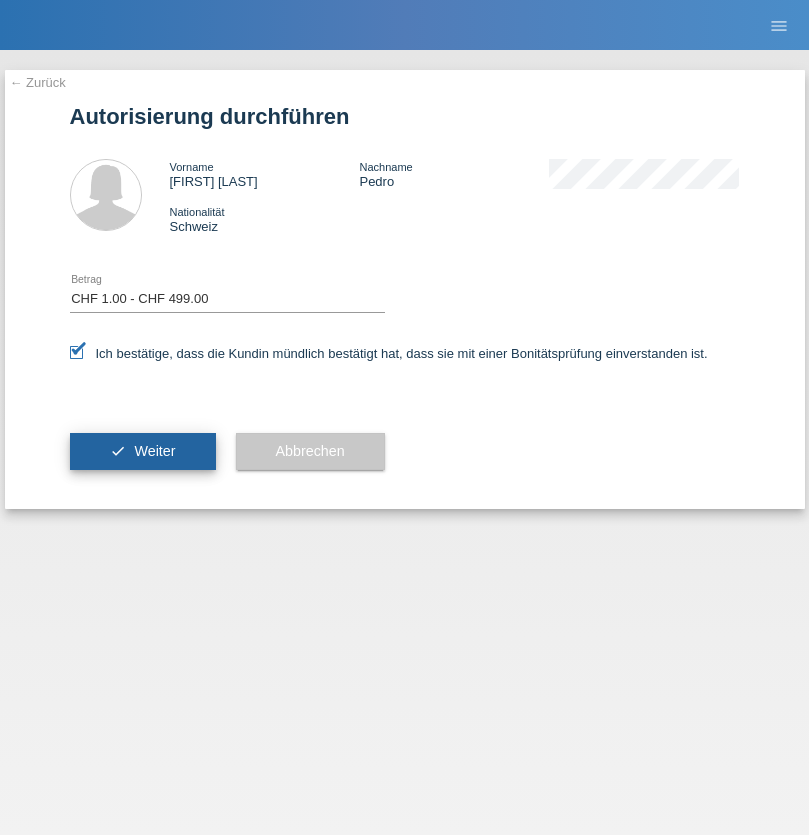 click on "Weiter" at bounding box center [154, 451] 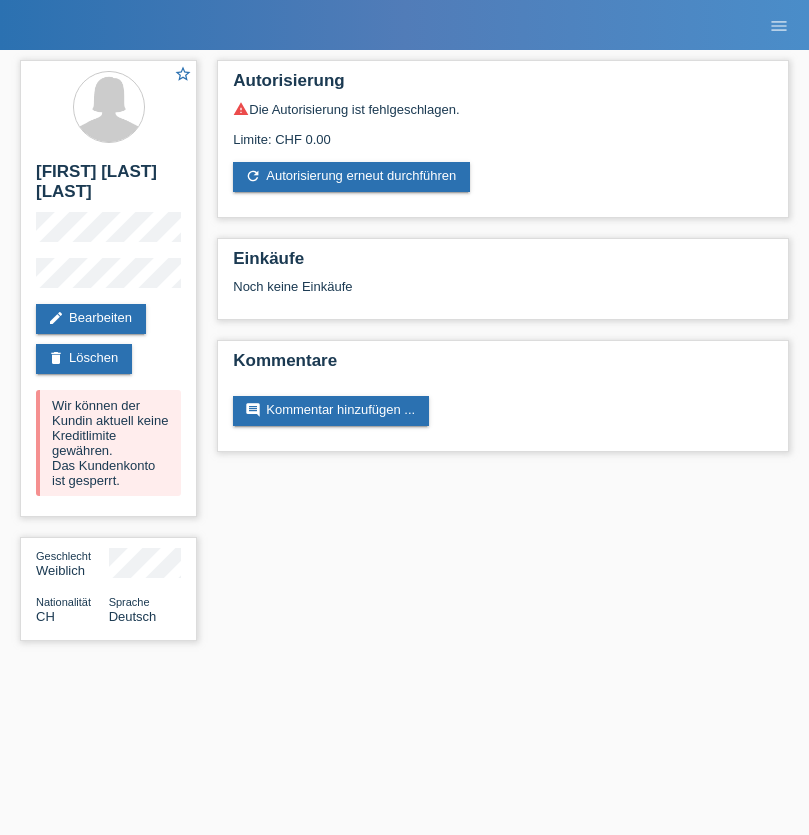 scroll, scrollTop: 0, scrollLeft: 0, axis: both 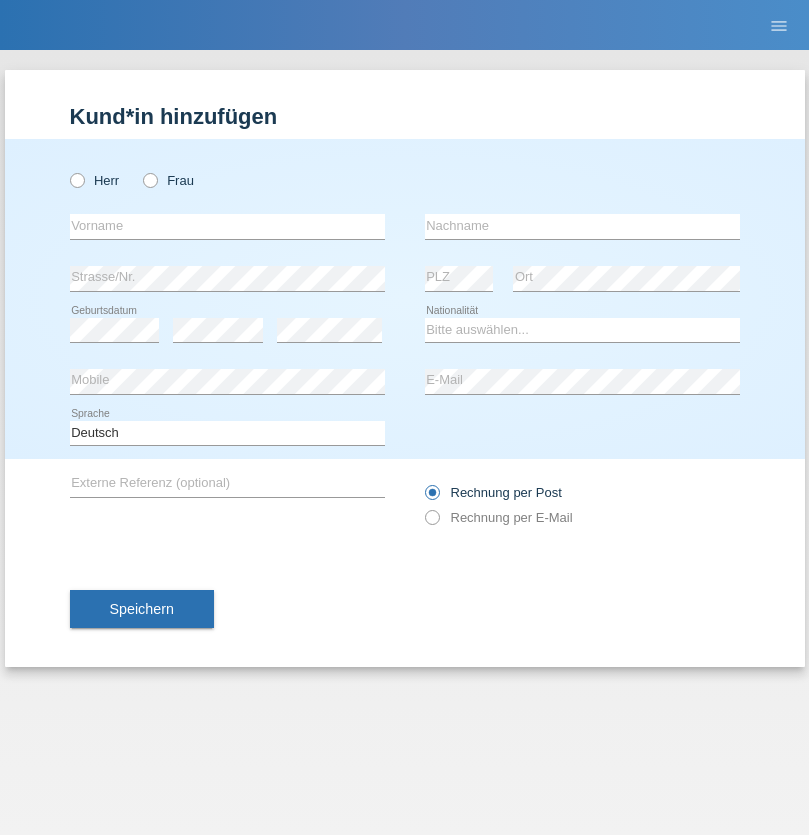 radio on "true" 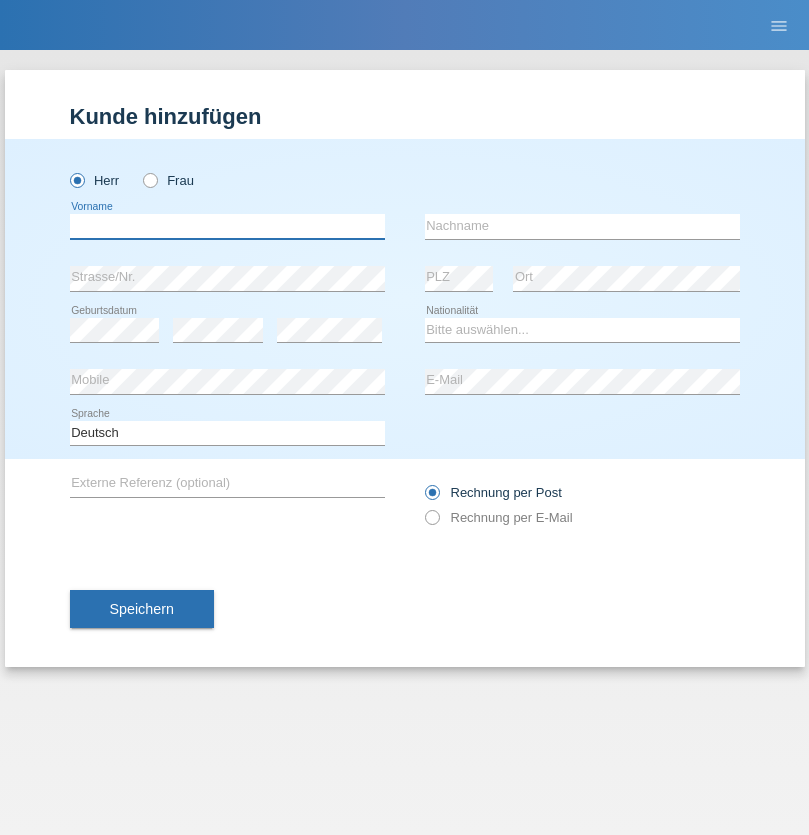 click at bounding box center [227, 226] 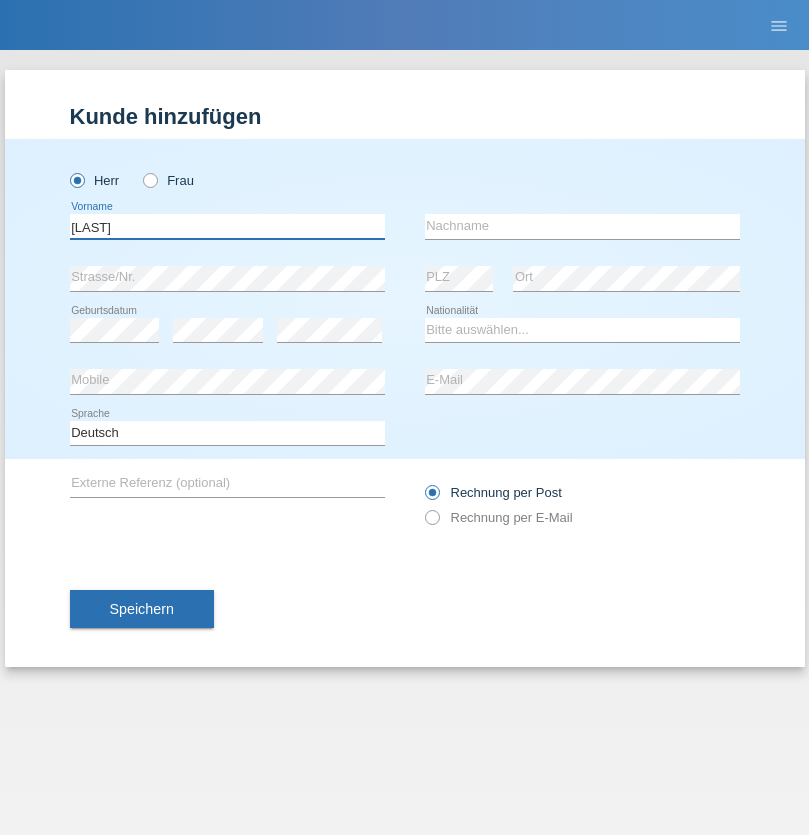 type on "[FIRST]" 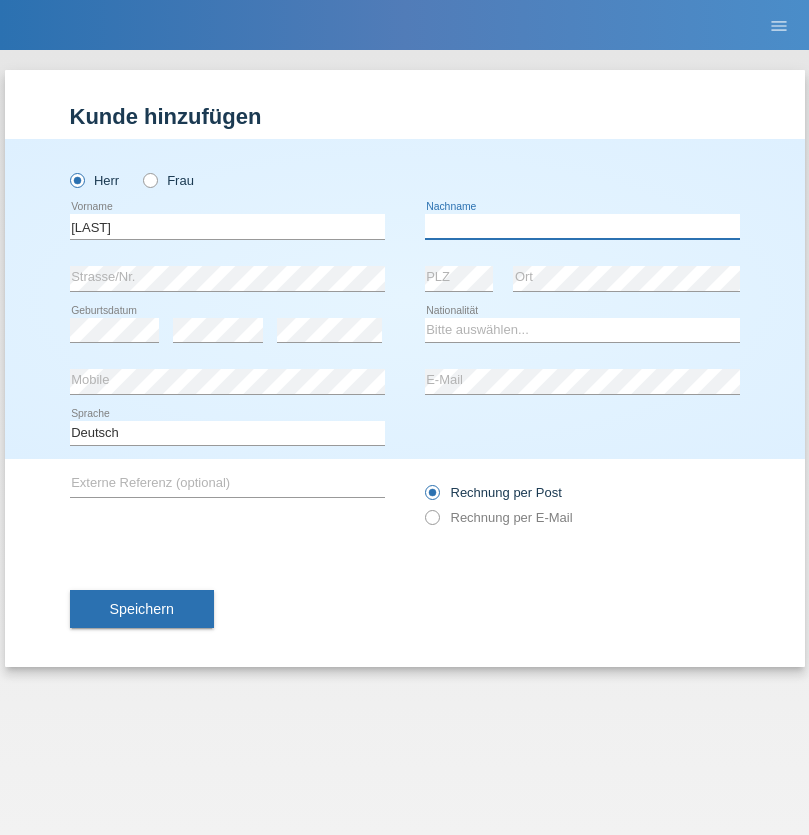 click at bounding box center [582, 226] 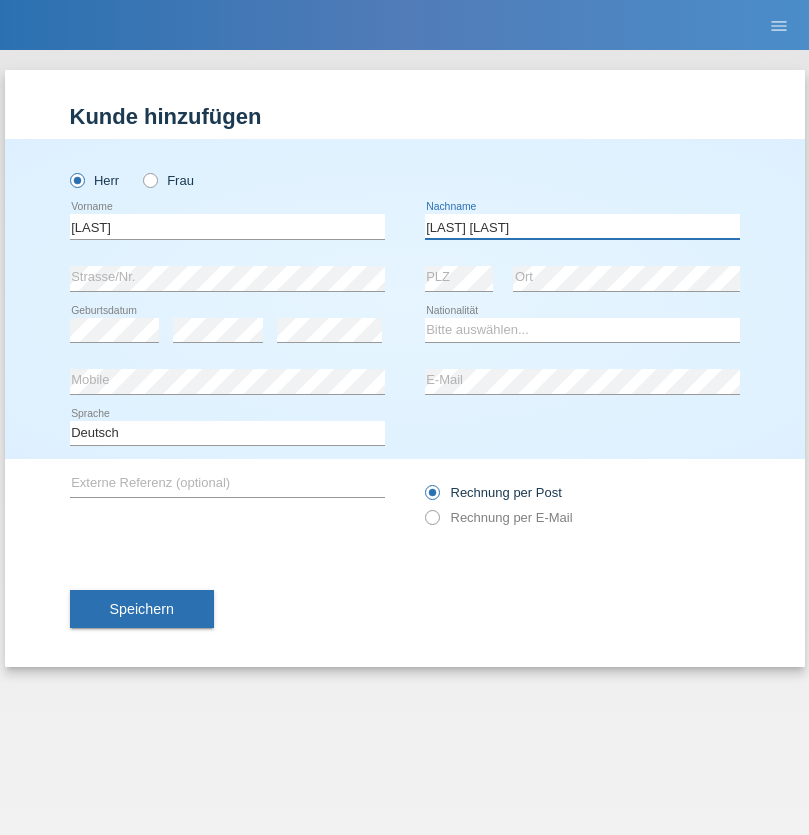 type on "[FIRST] [LAST]" 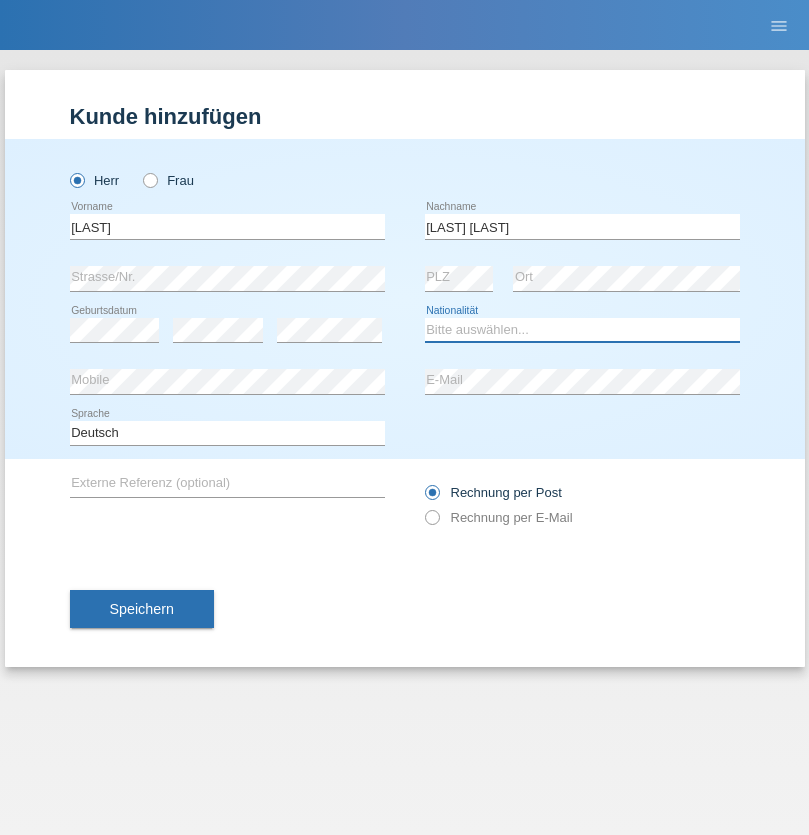 select on "SD" 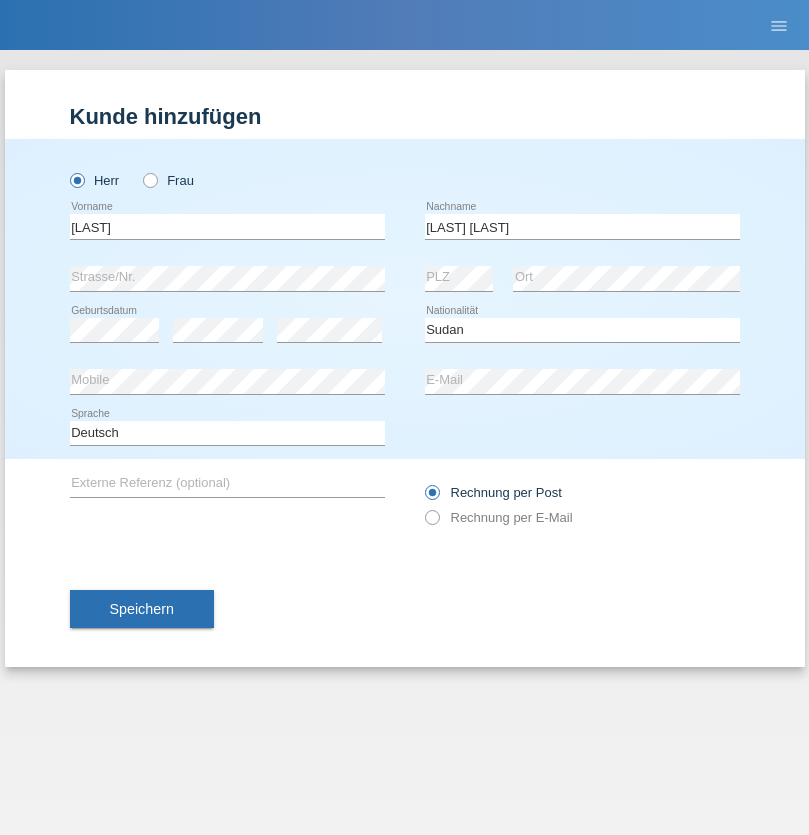 select on "C" 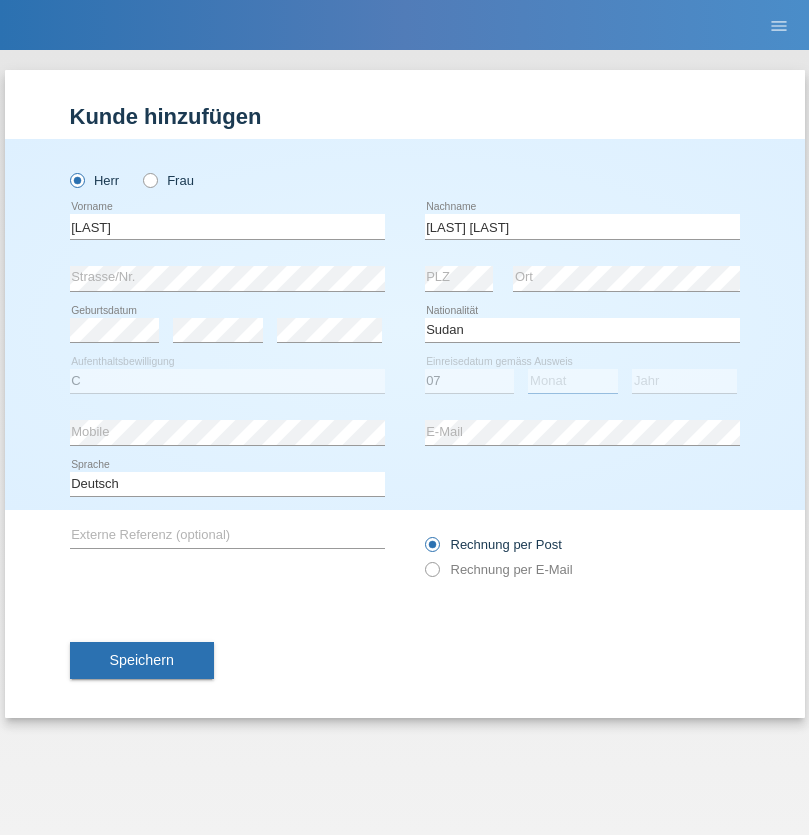 select on "07" 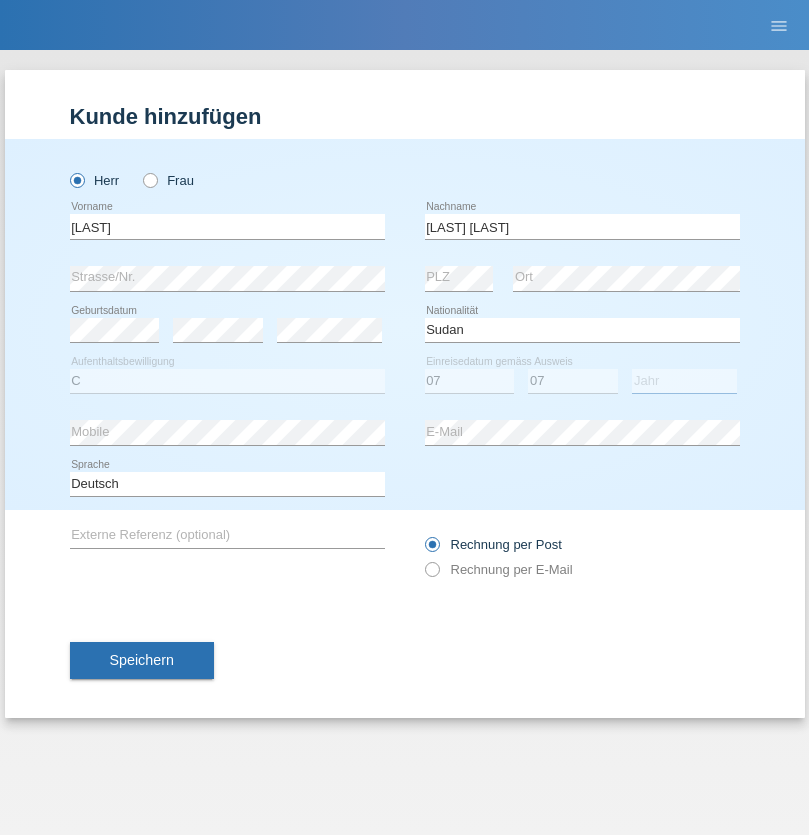 select on "2021" 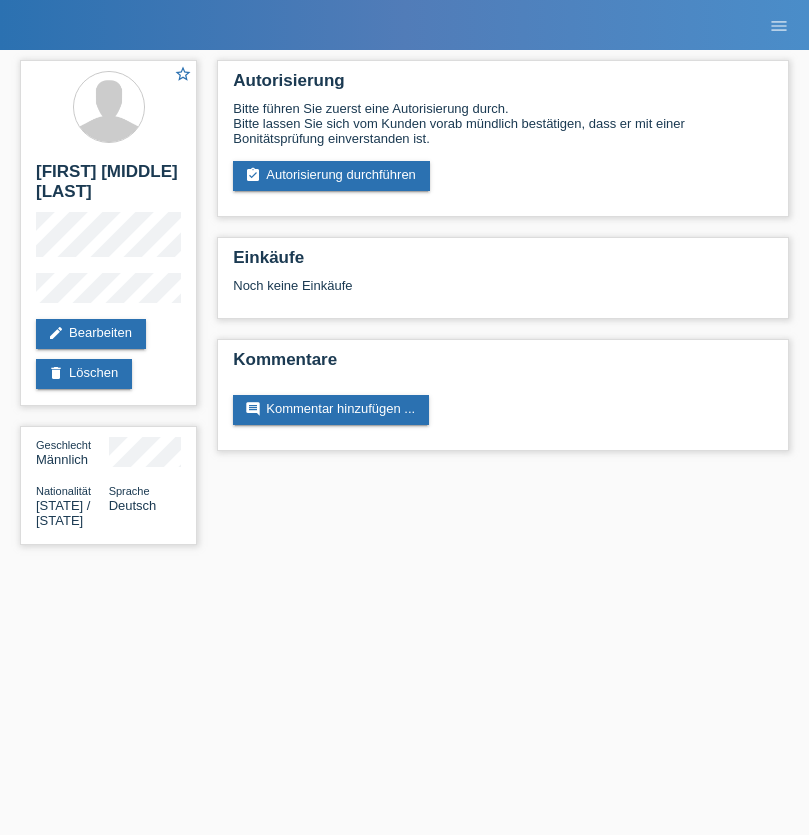 scroll, scrollTop: 0, scrollLeft: 0, axis: both 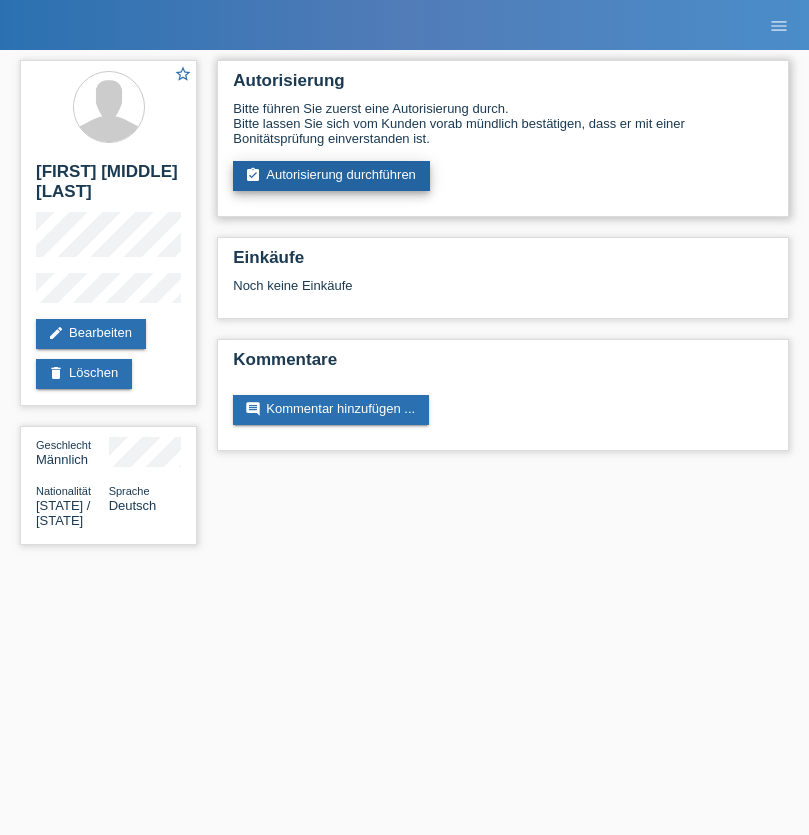 click on "assignment_turned_in  Autorisierung durchführen" at bounding box center [331, 176] 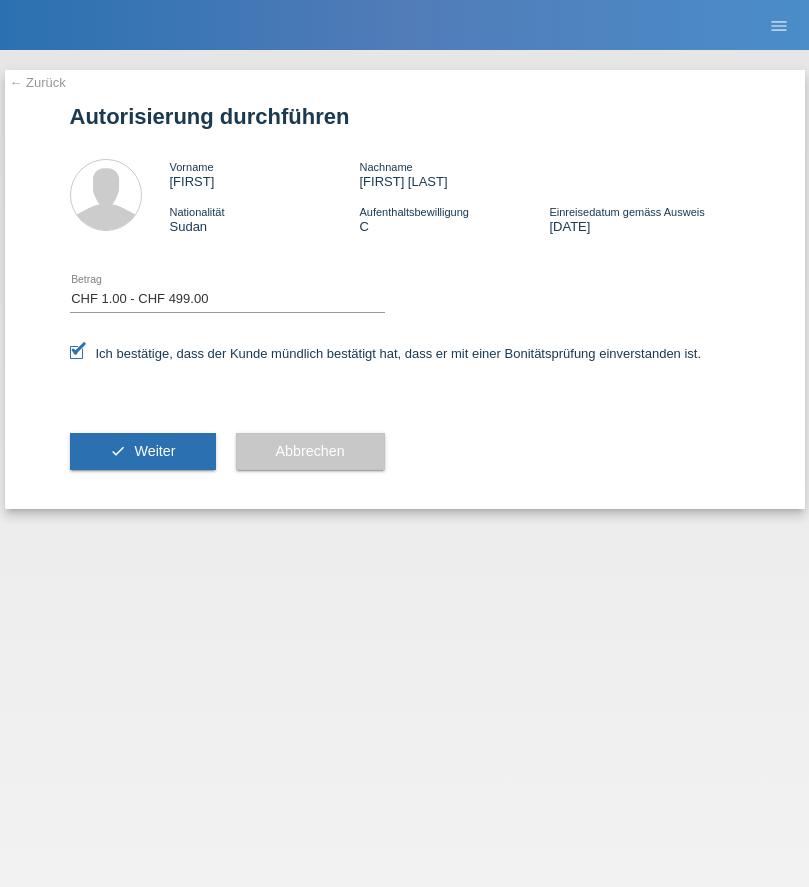 select on "1" 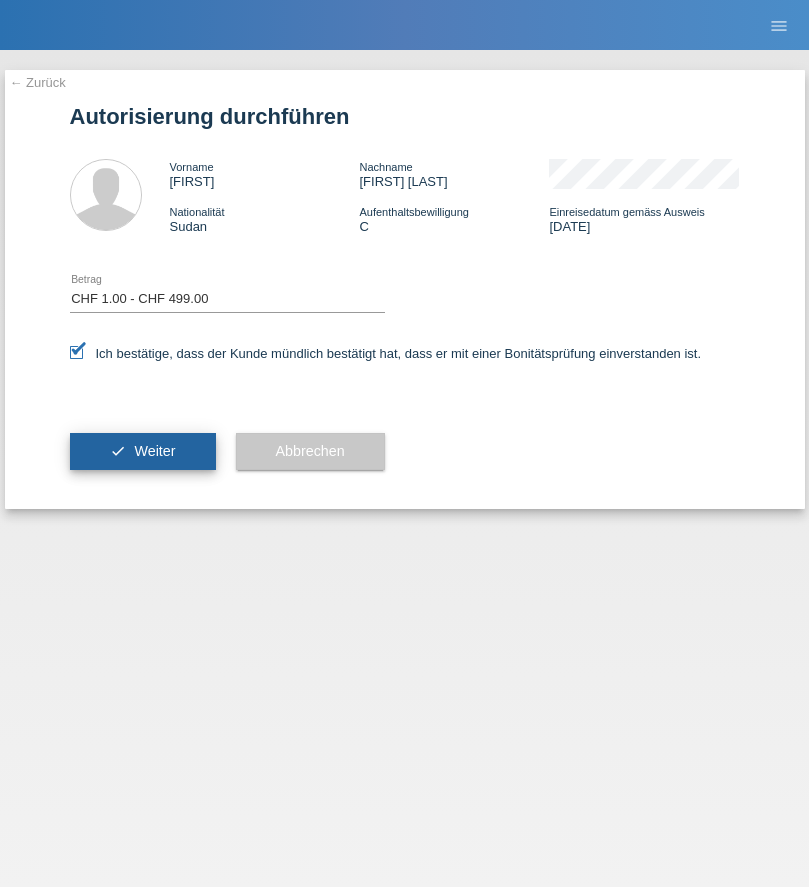click on "Weiter" at bounding box center [154, 451] 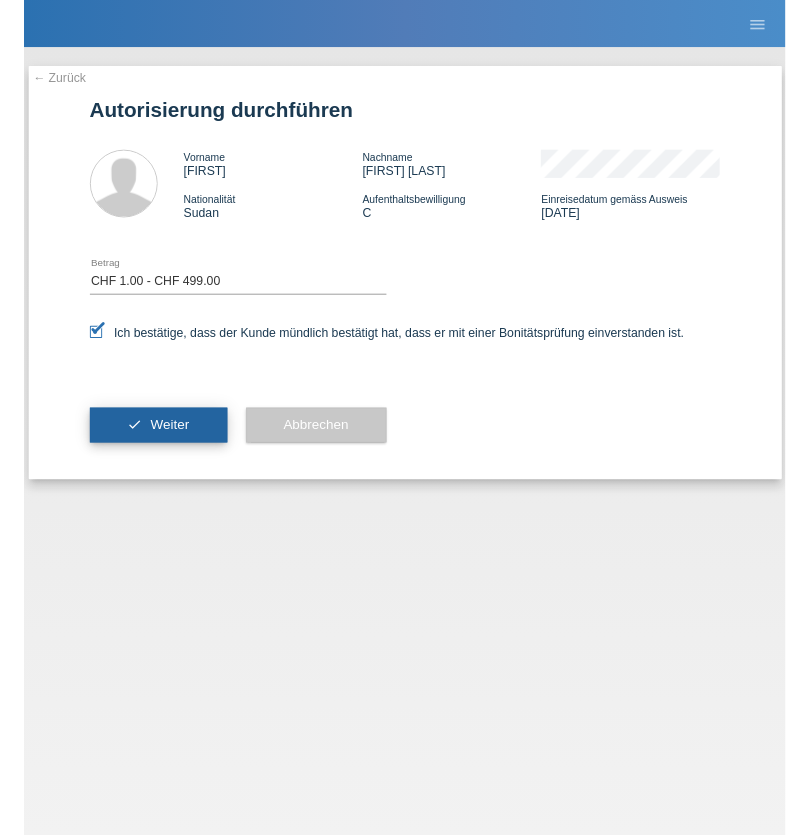 scroll, scrollTop: 0, scrollLeft: 0, axis: both 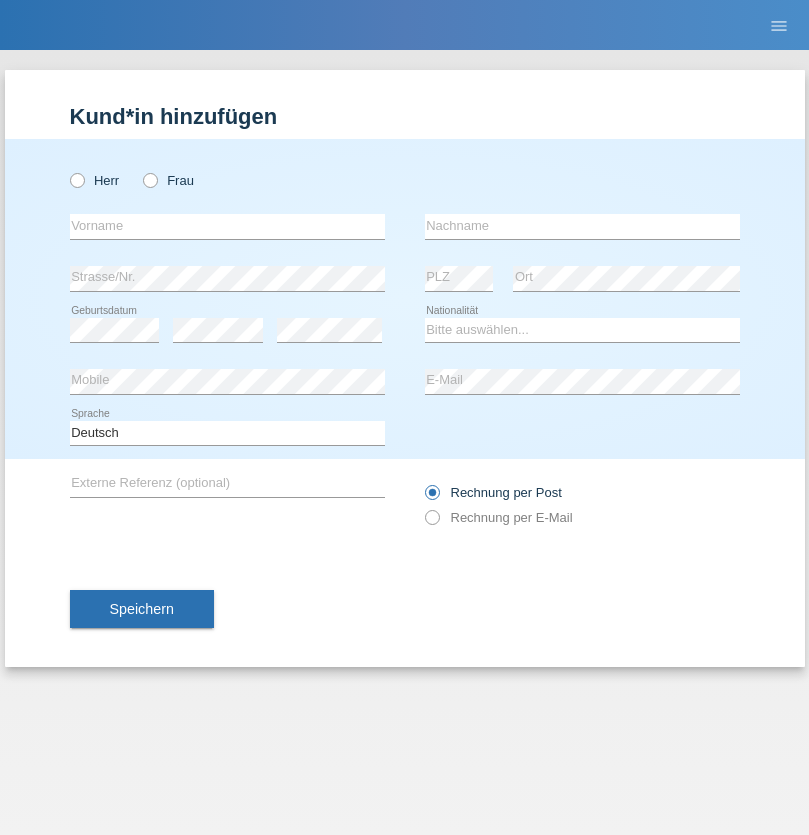 radio on "true" 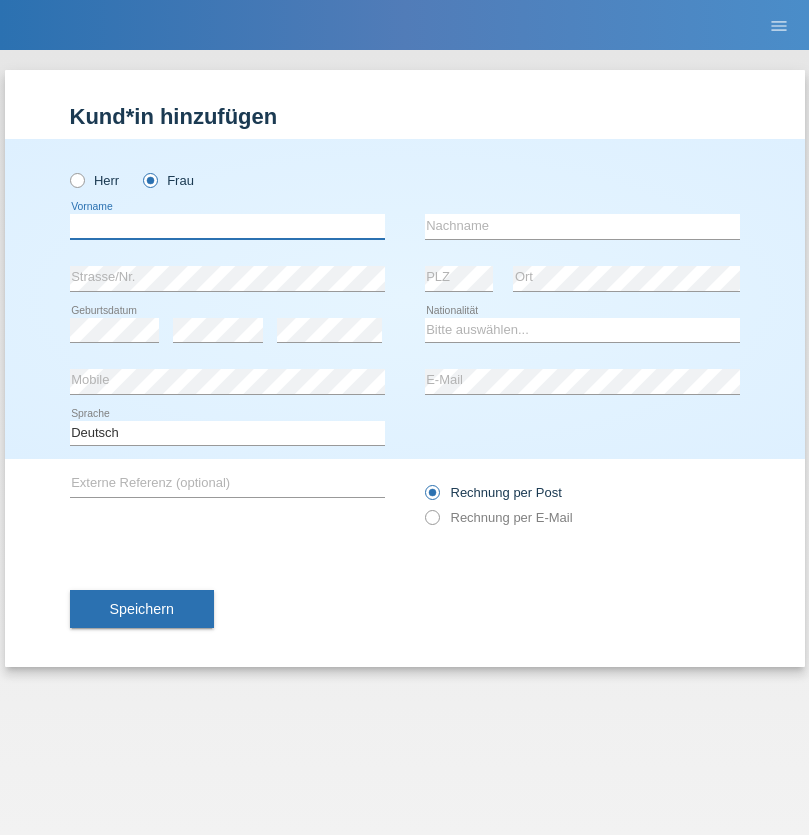 click at bounding box center (227, 226) 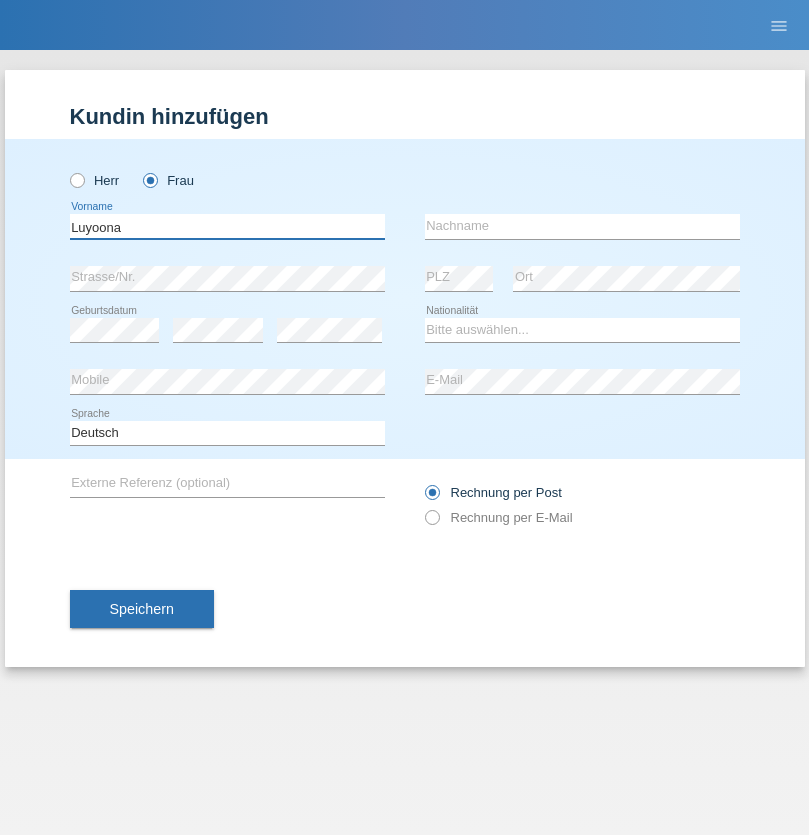 type on "Luyoona" 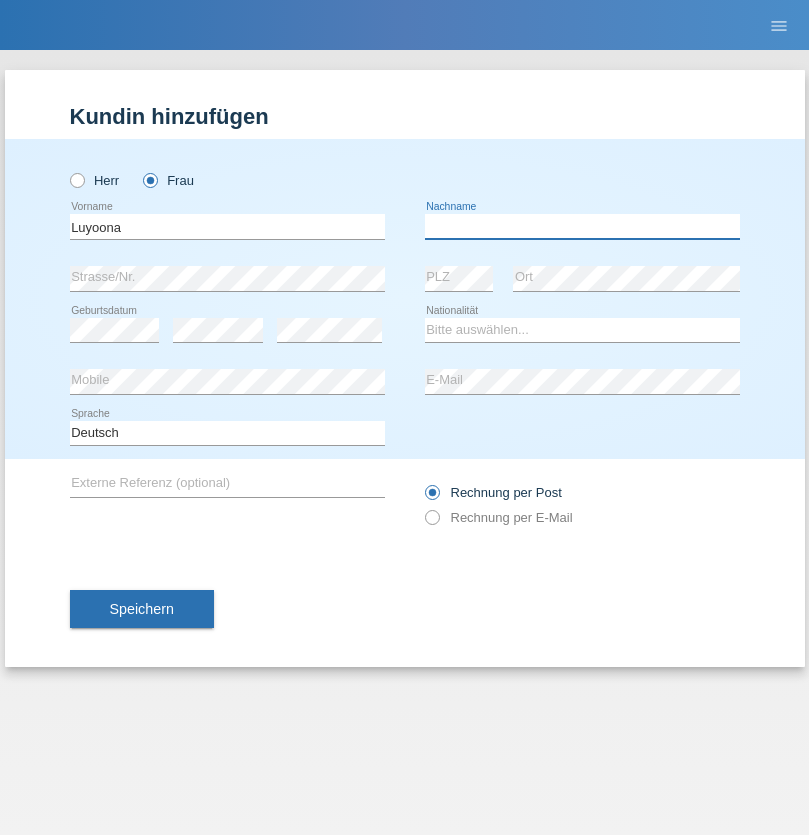 click at bounding box center (582, 226) 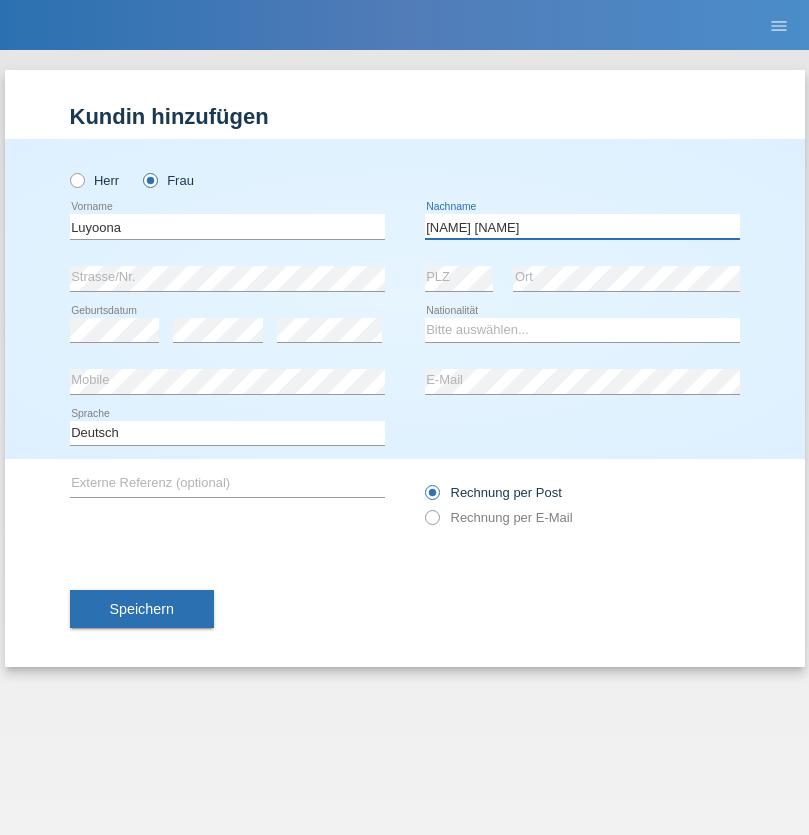type on "[FIRST] [LAST]" 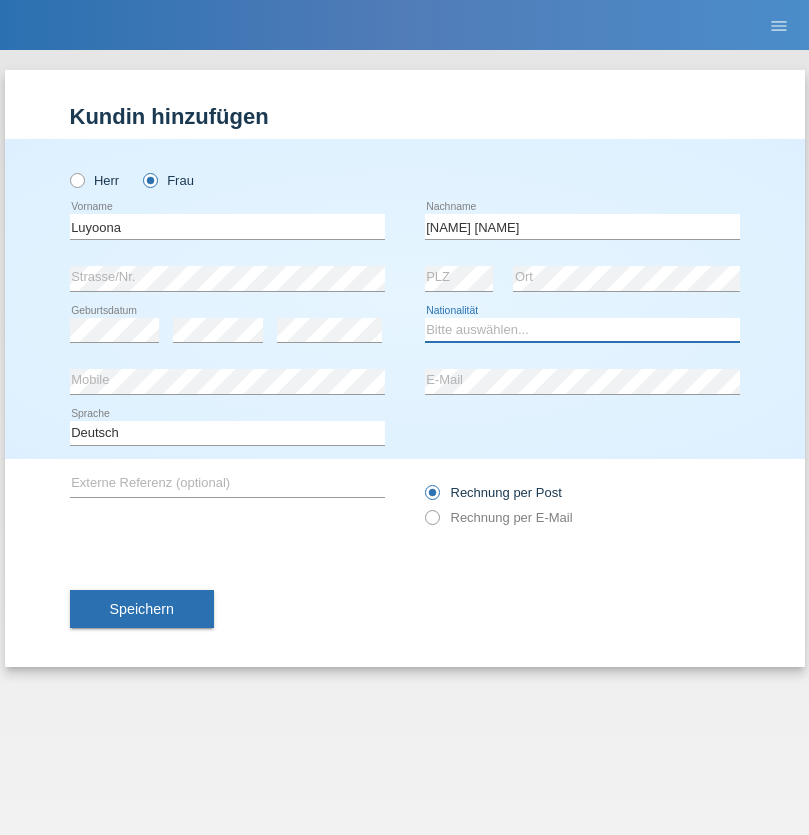 select on "ES" 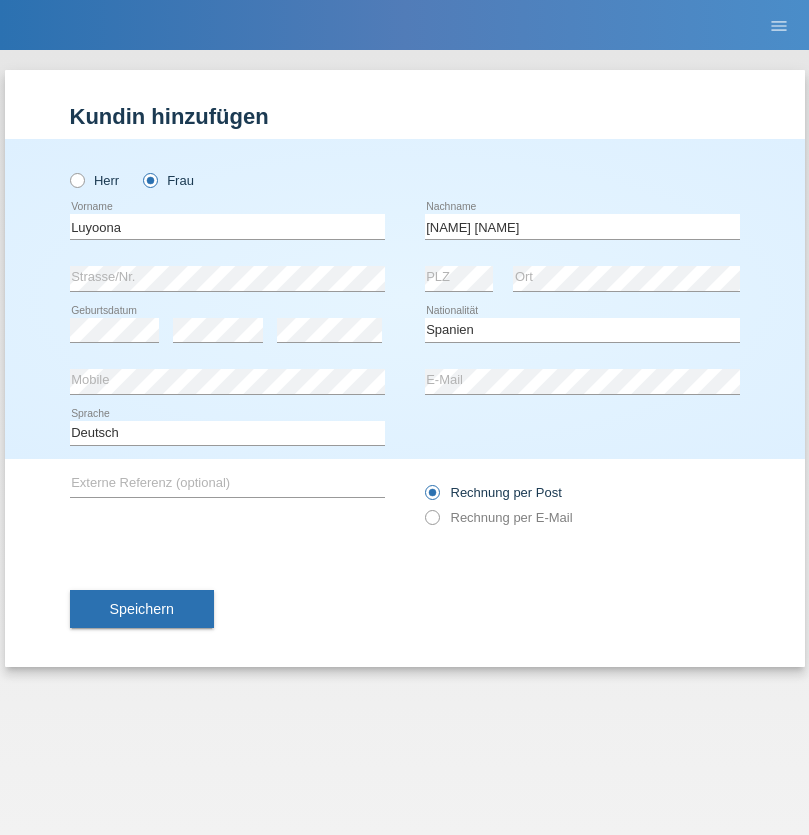 select on "C" 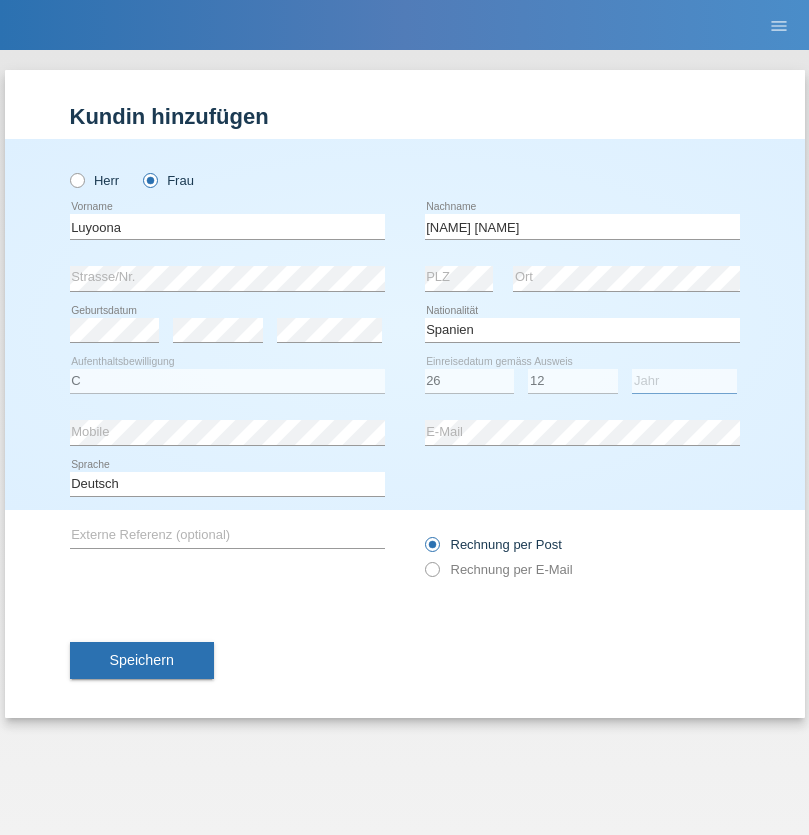 select on "1999" 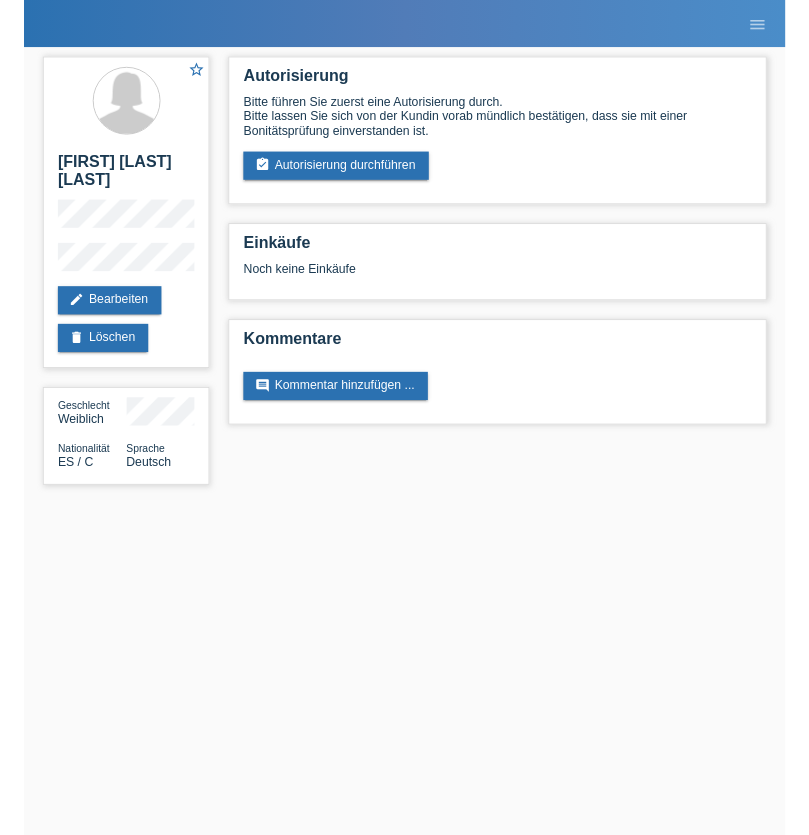 scroll, scrollTop: 0, scrollLeft: 0, axis: both 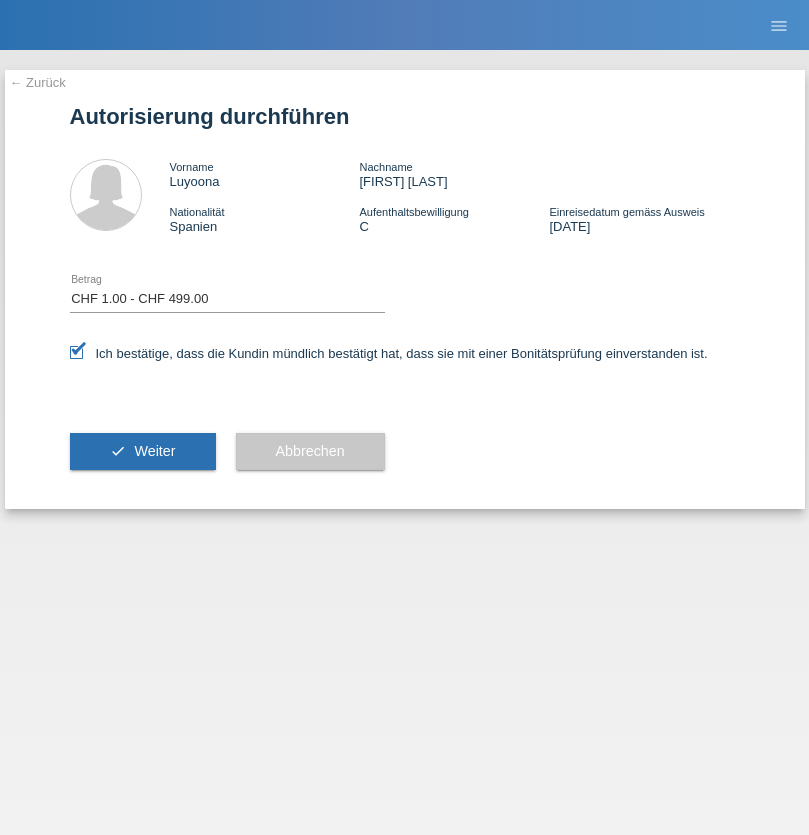 select on "1" 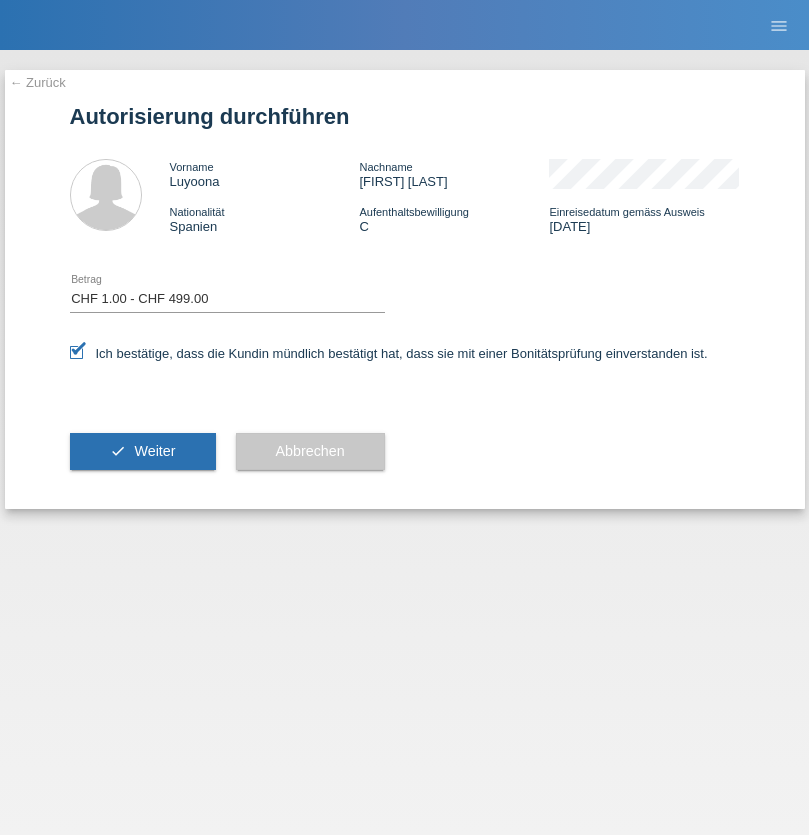 scroll, scrollTop: 0, scrollLeft: 0, axis: both 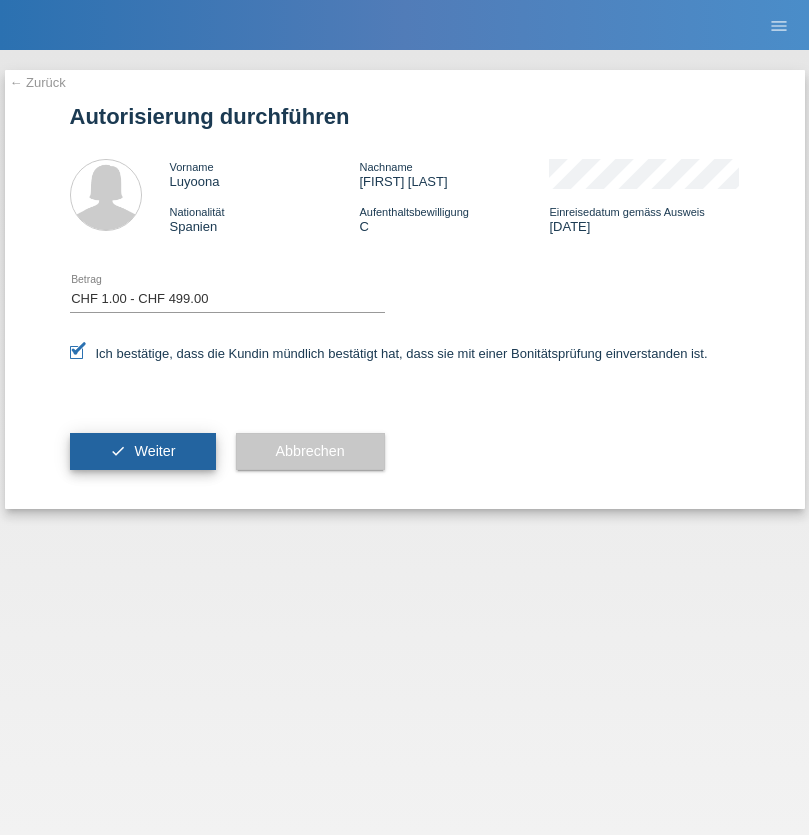 click on "Weiter" at bounding box center [154, 451] 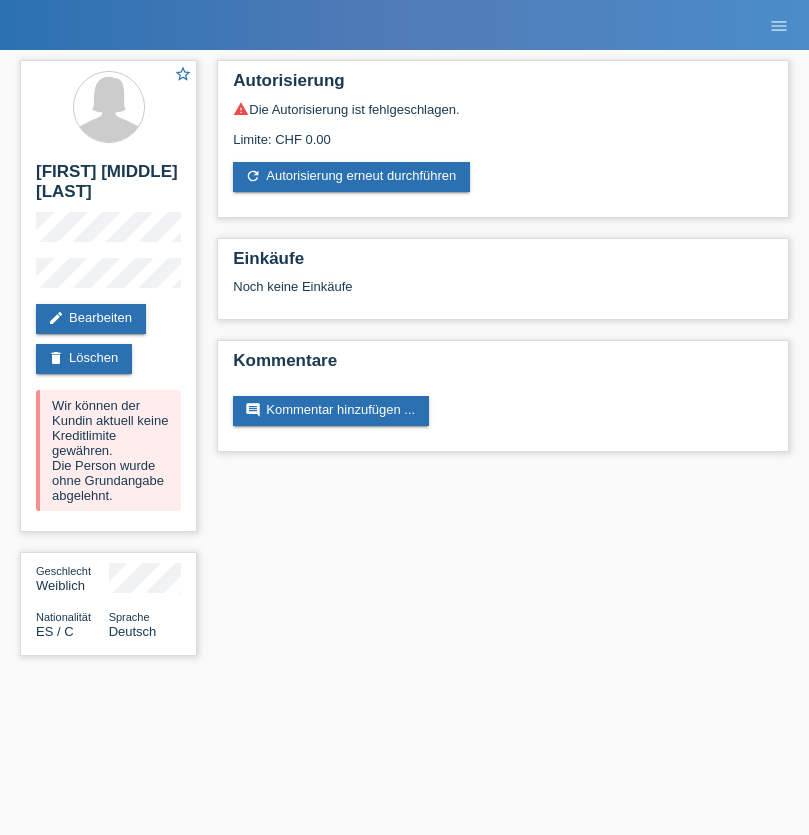 scroll, scrollTop: 0, scrollLeft: 0, axis: both 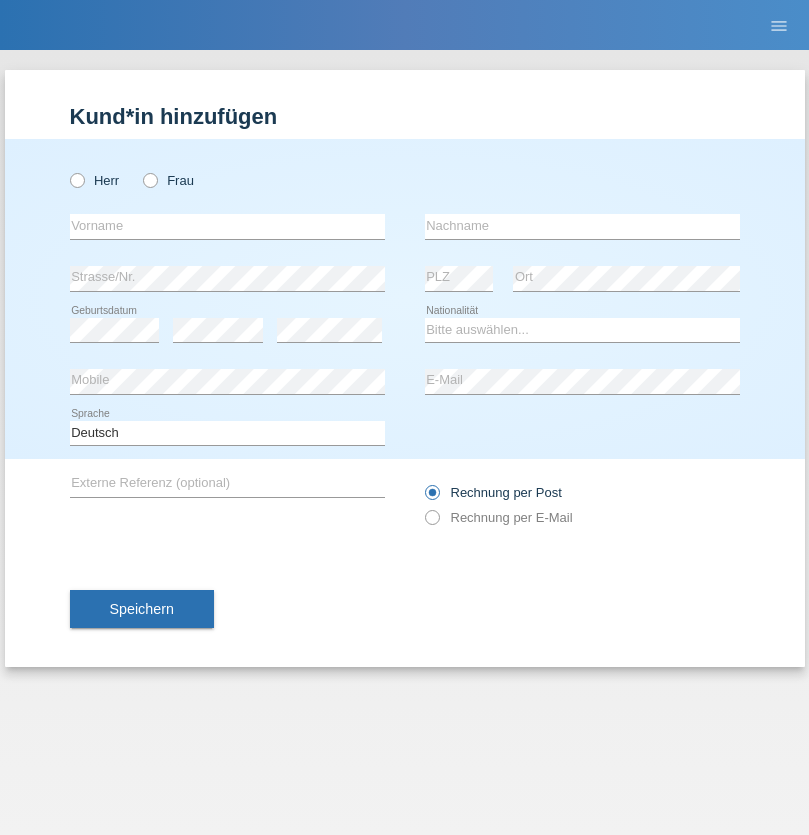 radio on "true" 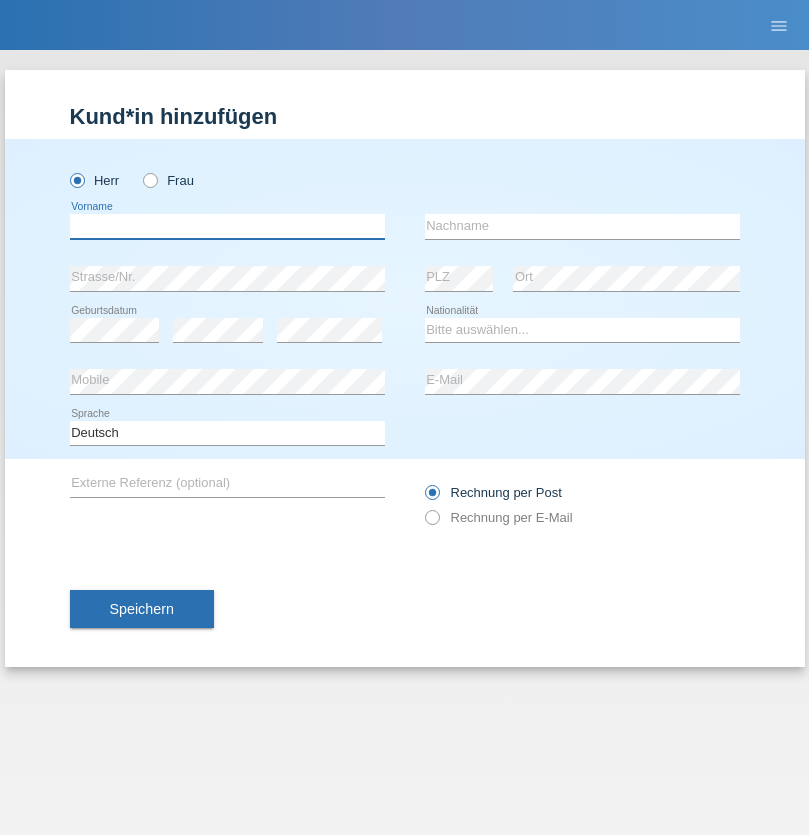 click at bounding box center (227, 226) 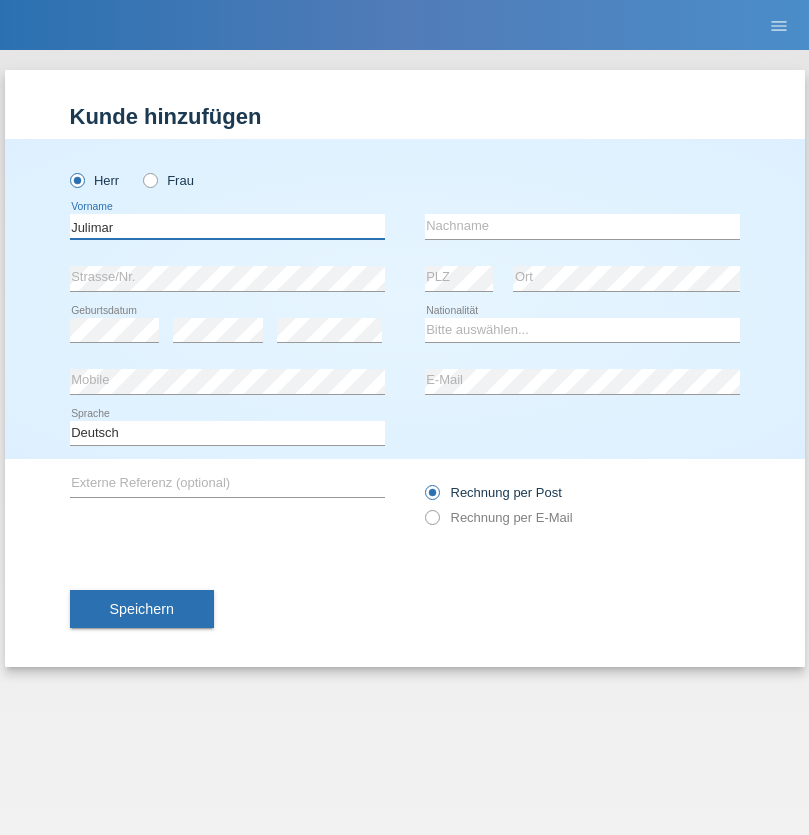 type on "Julimar" 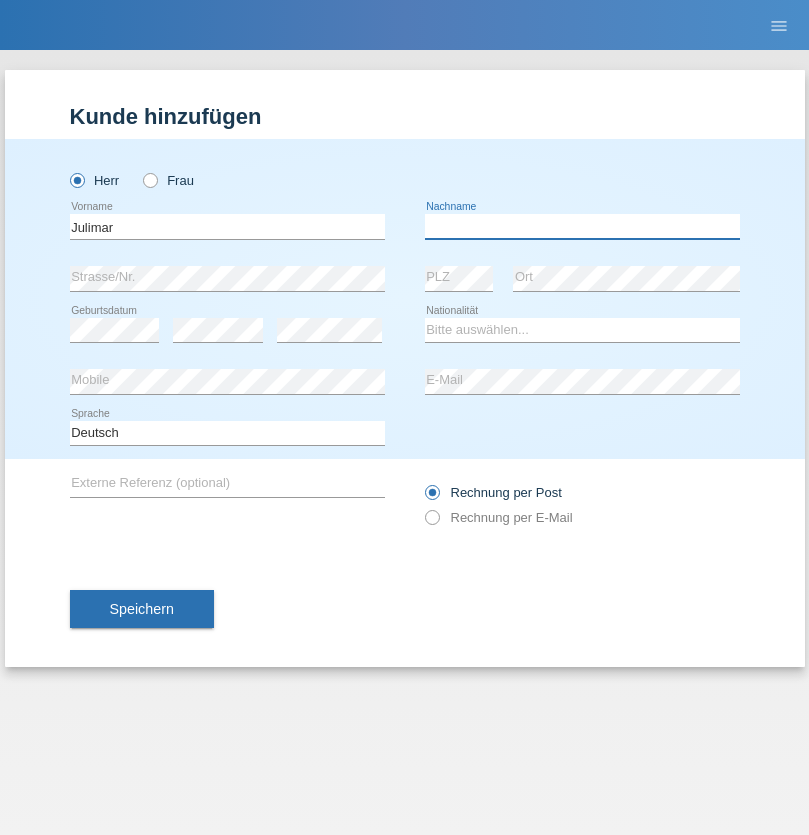 click at bounding box center [582, 226] 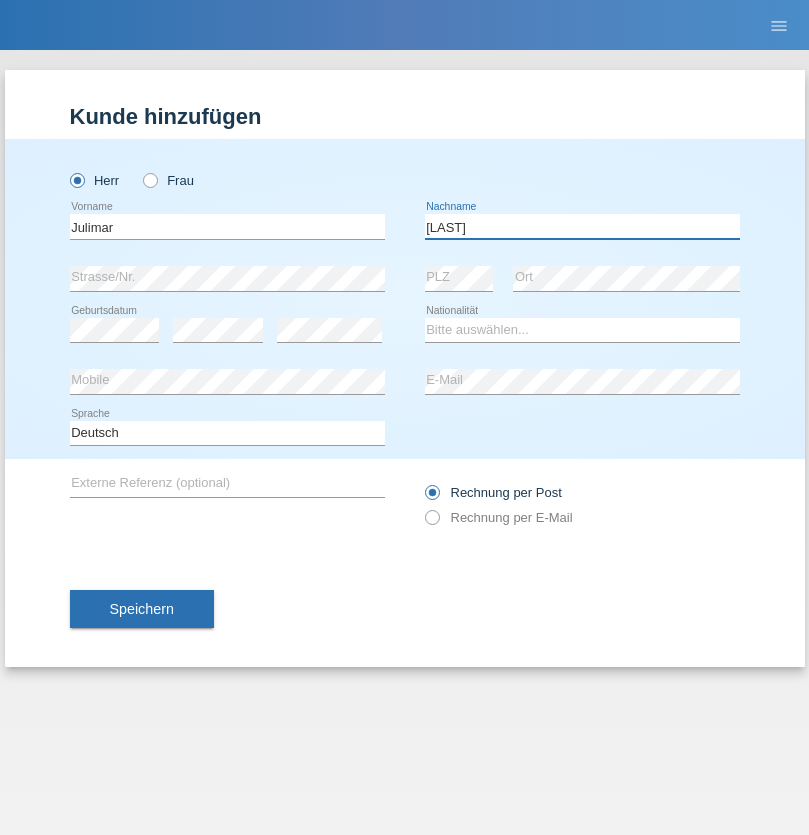 type on "Lima" 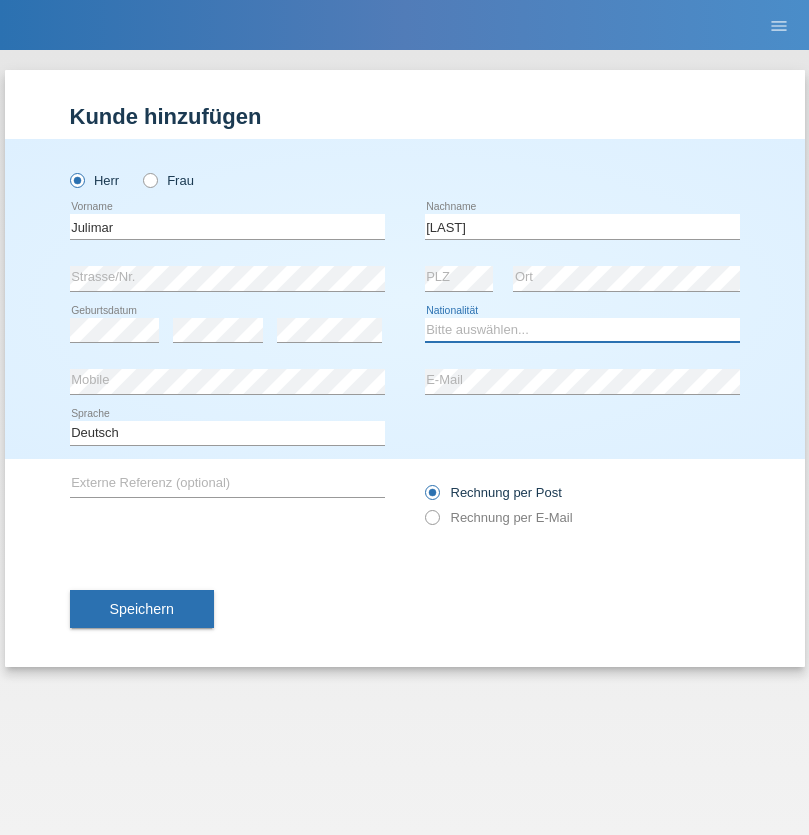 select on "IT" 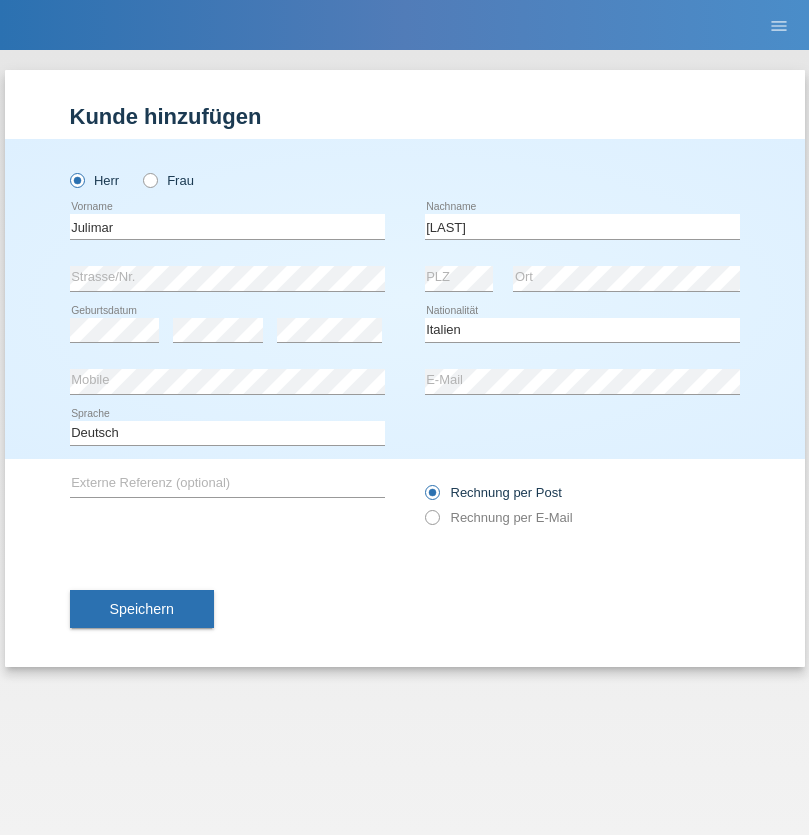 select on "C" 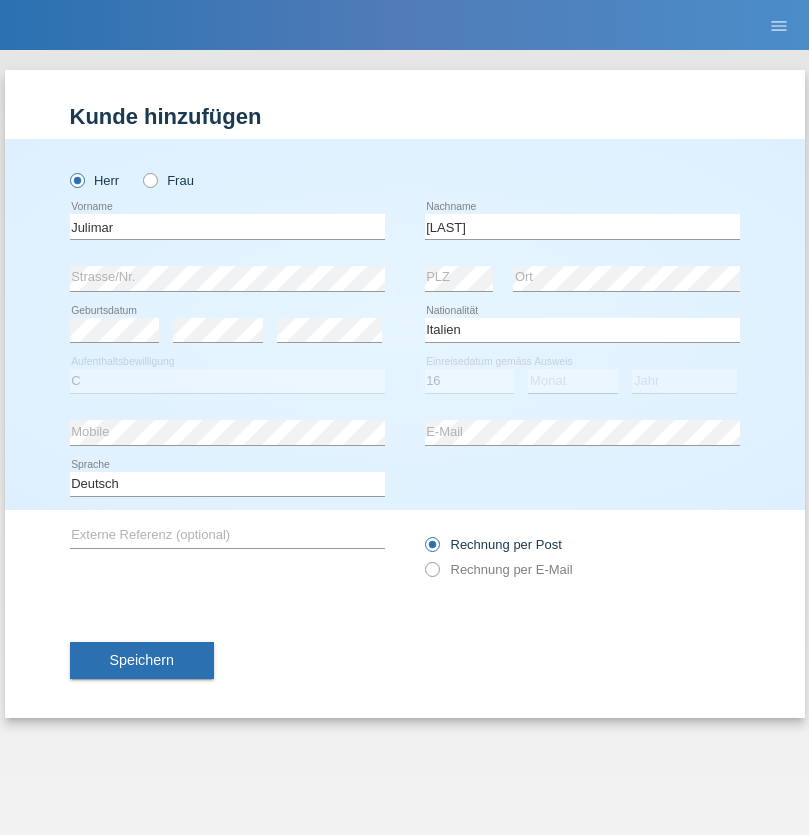 select on "06" 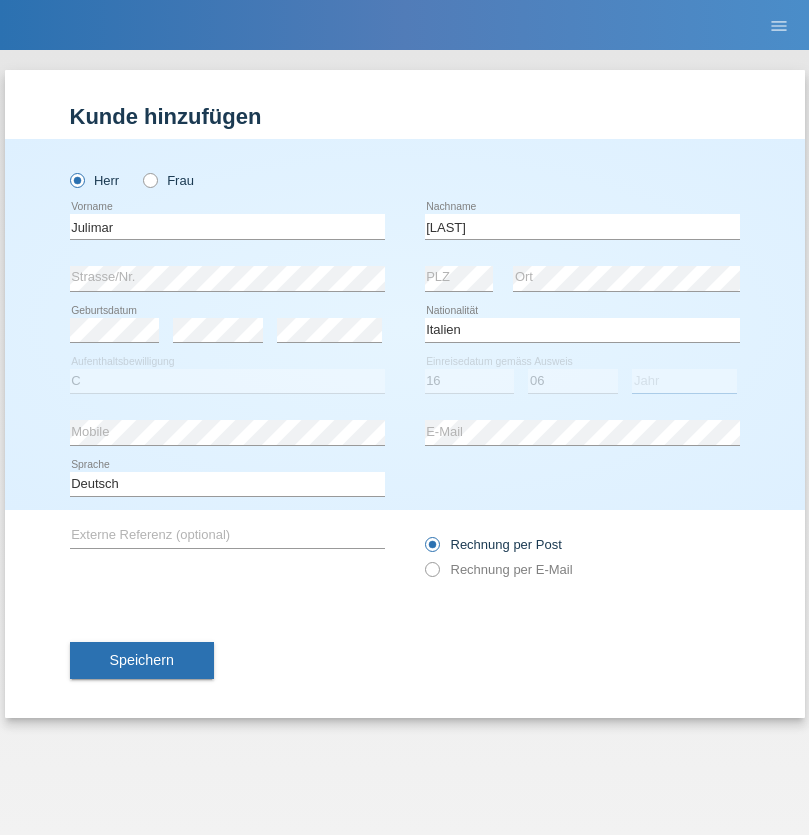 select on "2021" 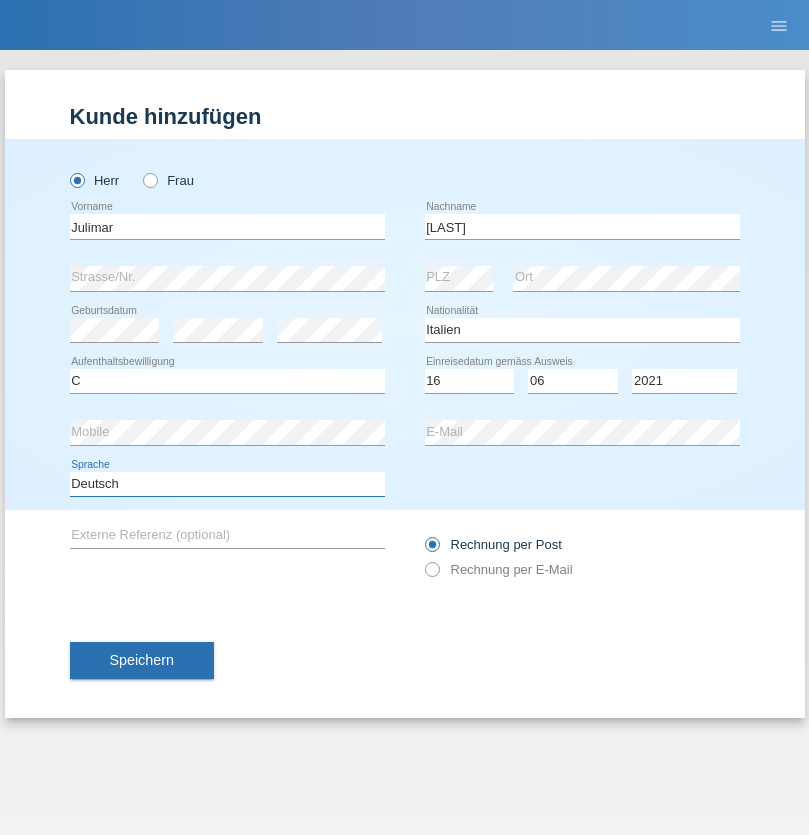 select on "en" 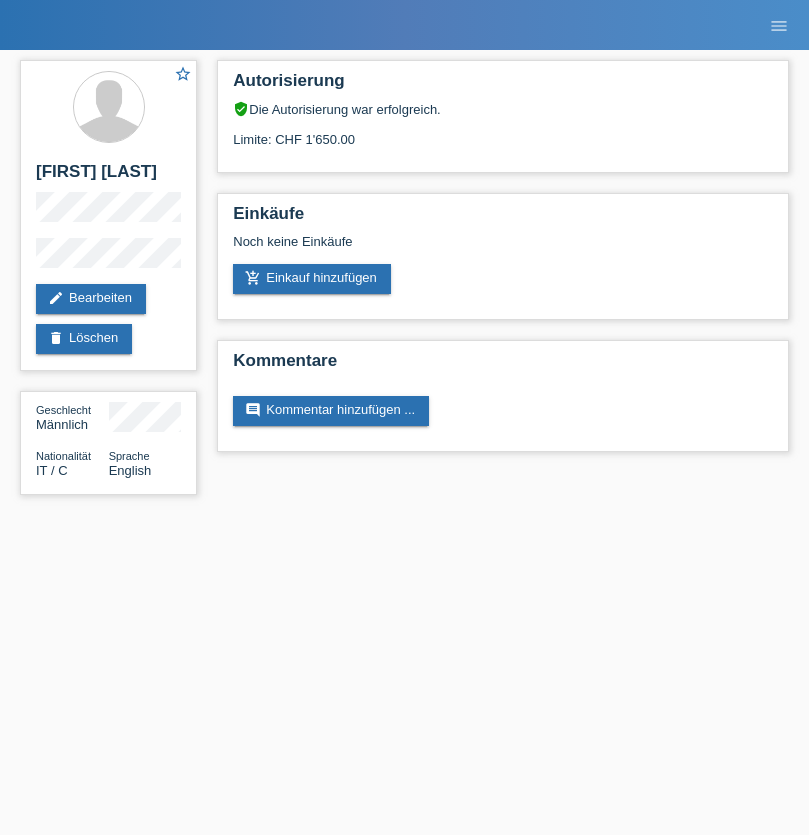 scroll, scrollTop: 0, scrollLeft: 0, axis: both 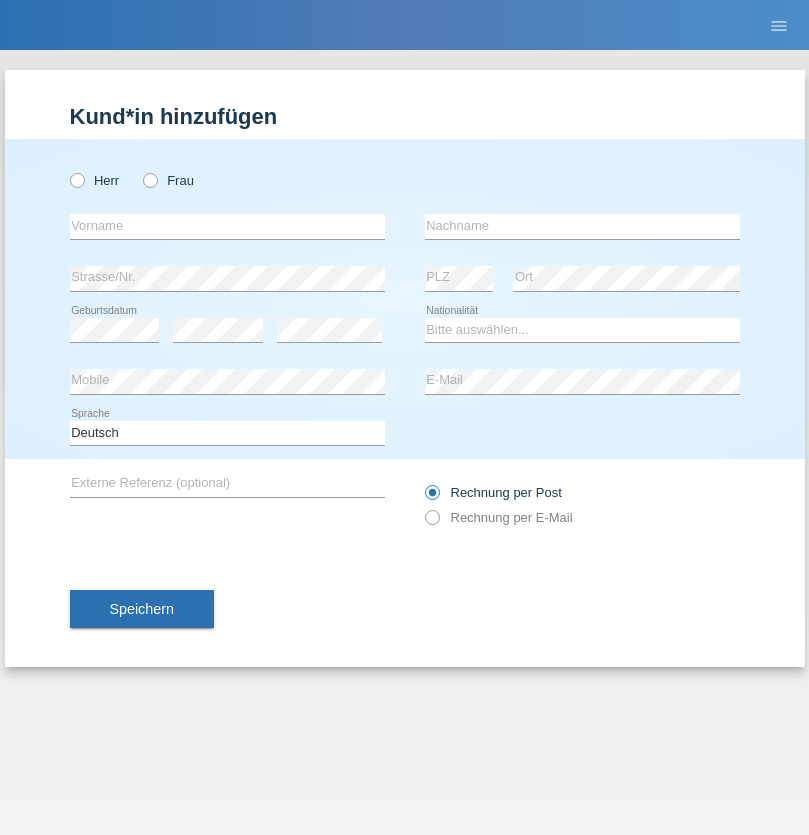 radio on "true" 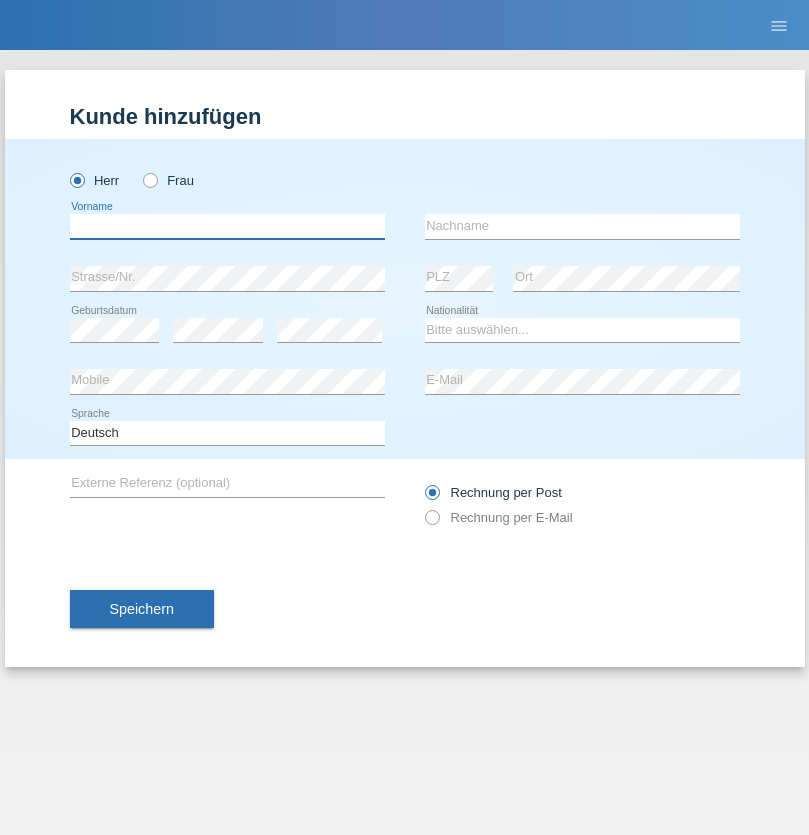 click at bounding box center (227, 226) 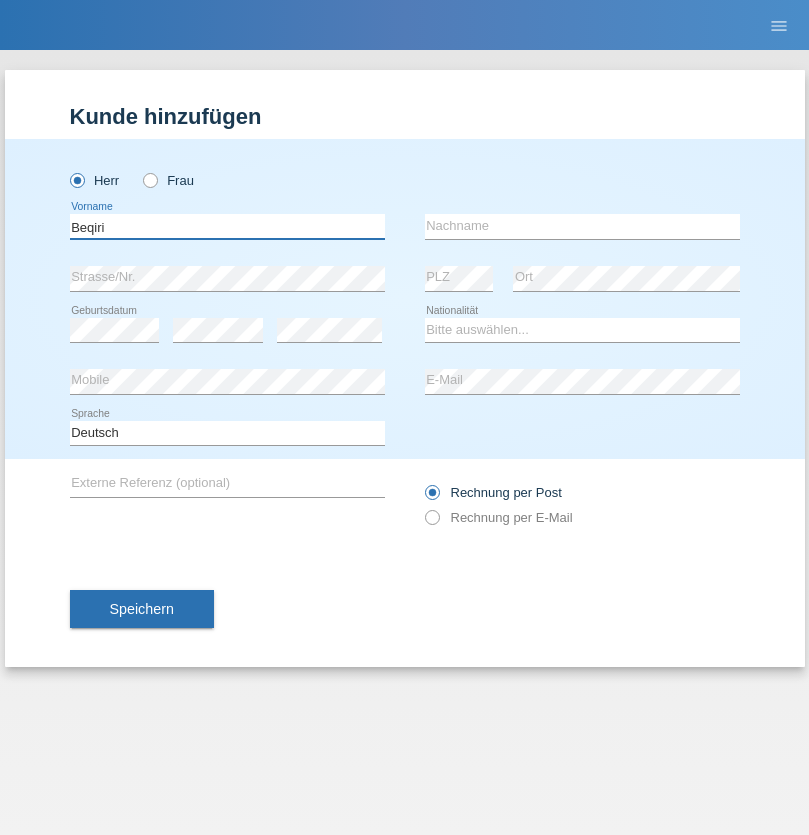 type on "Beqiri" 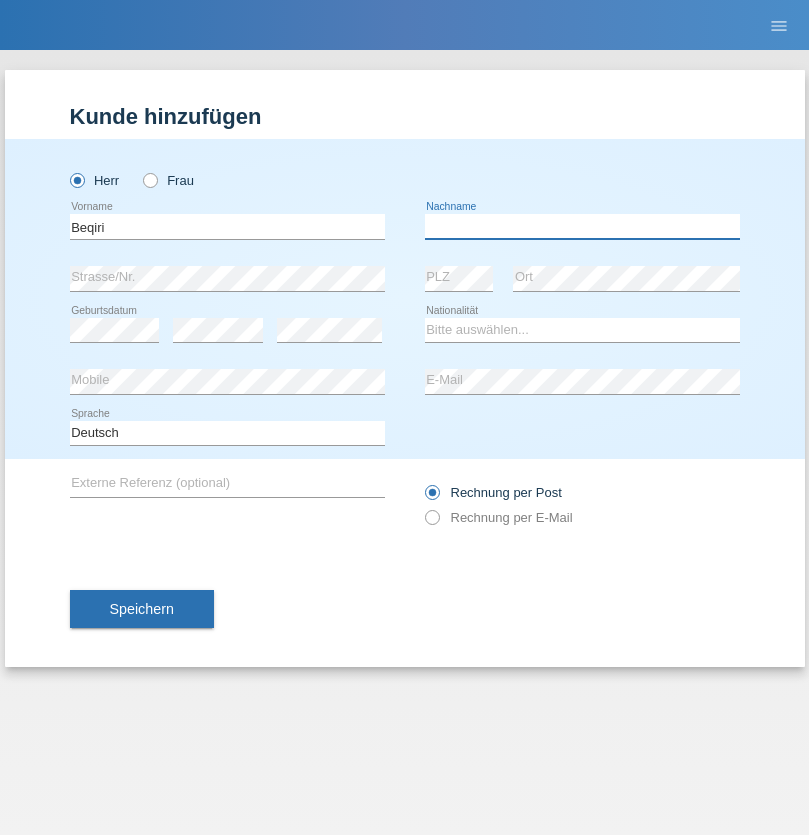 click at bounding box center [582, 226] 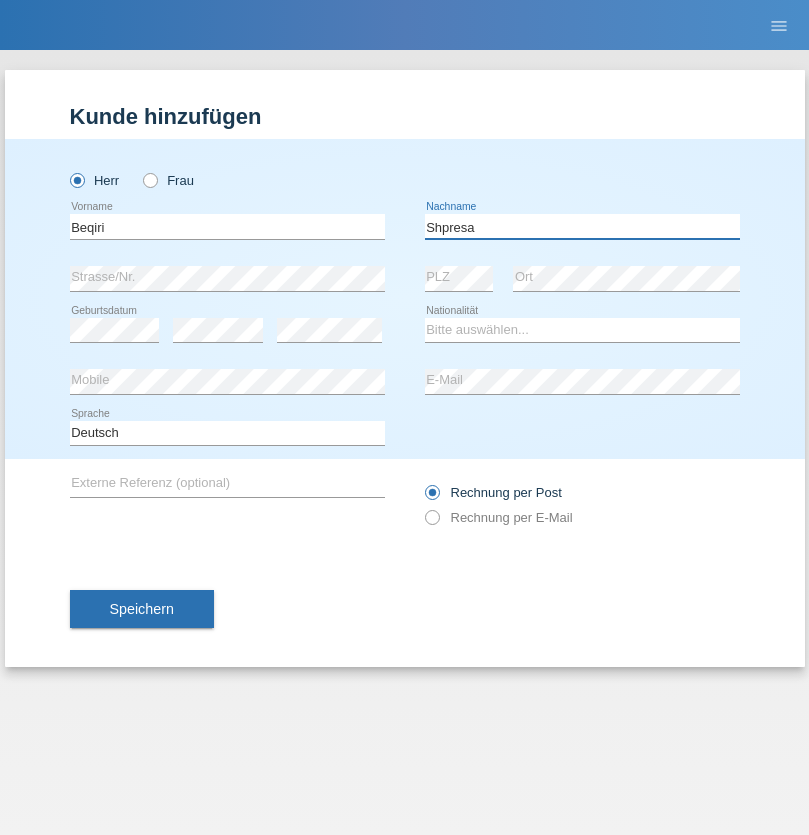 type on "Shpresa" 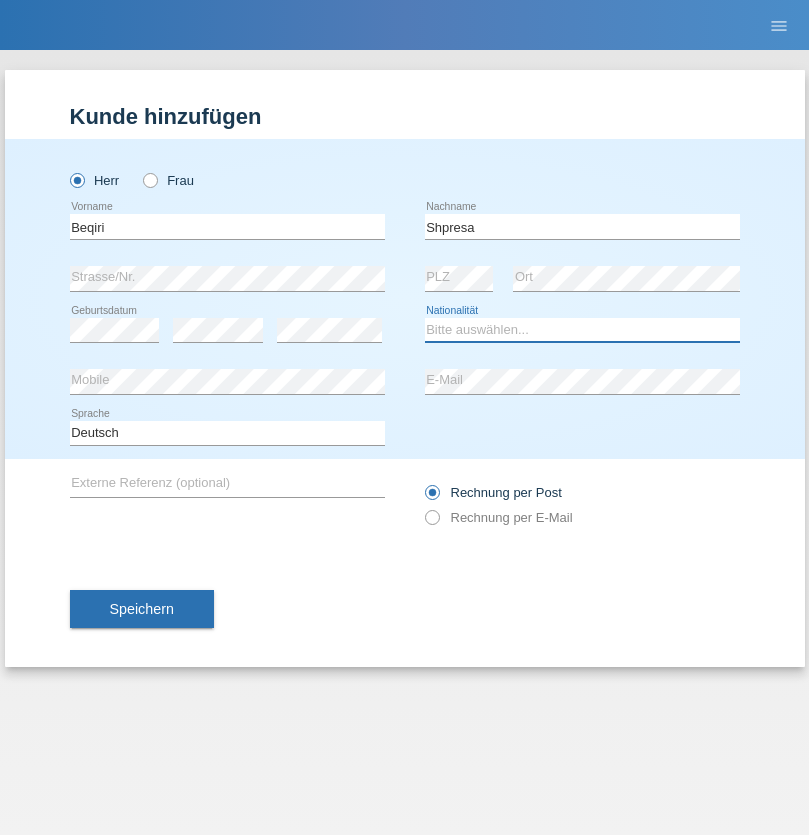 select on "XK" 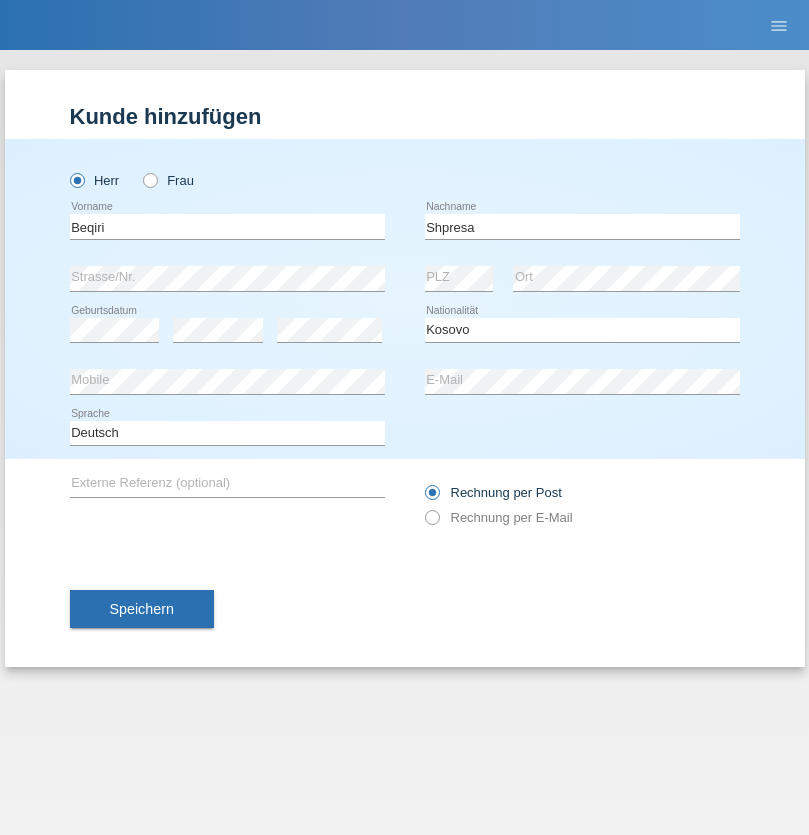 select on "C" 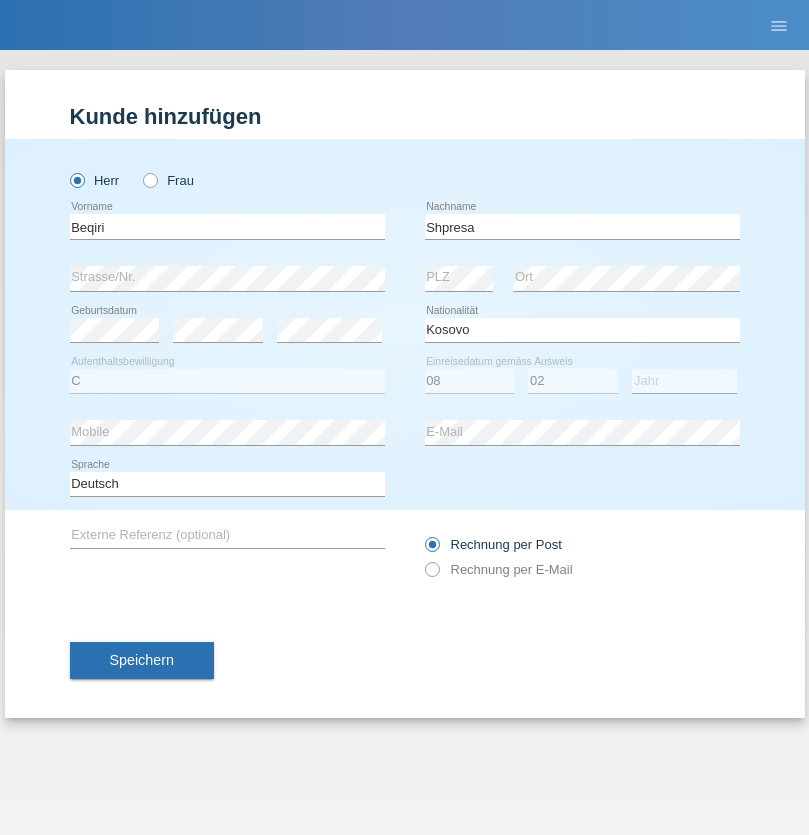 select on "1979" 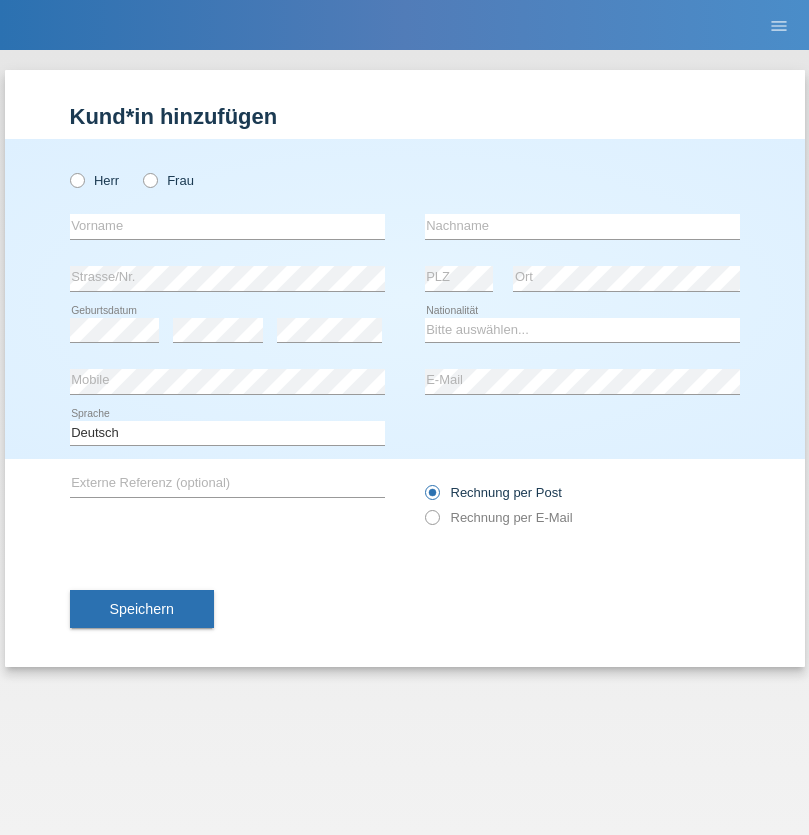 scroll, scrollTop: 0, scrollLeft: 0, axis: both 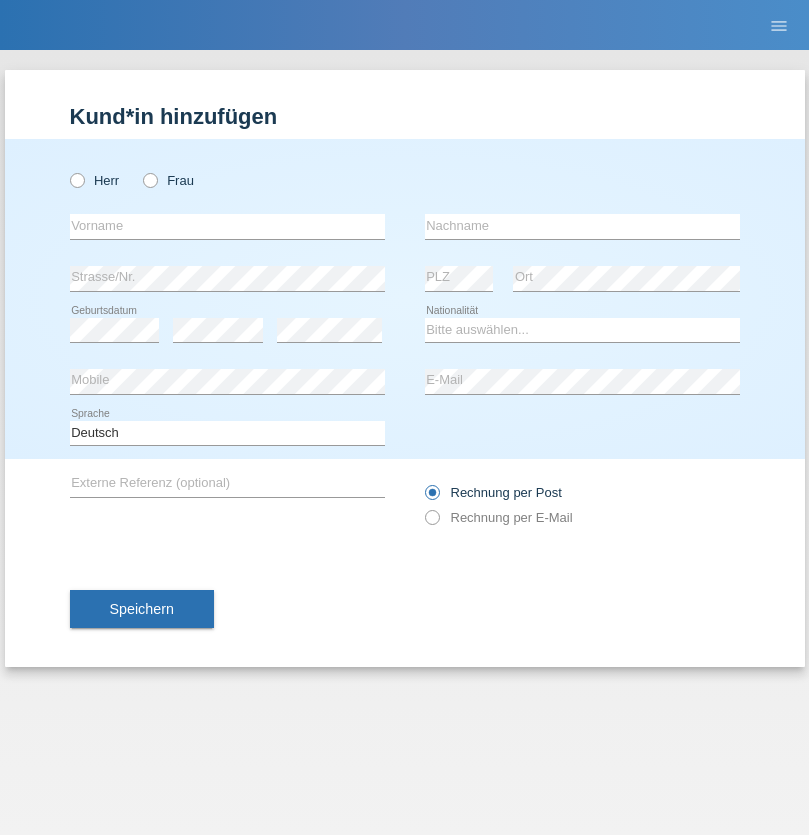 radio on "true" 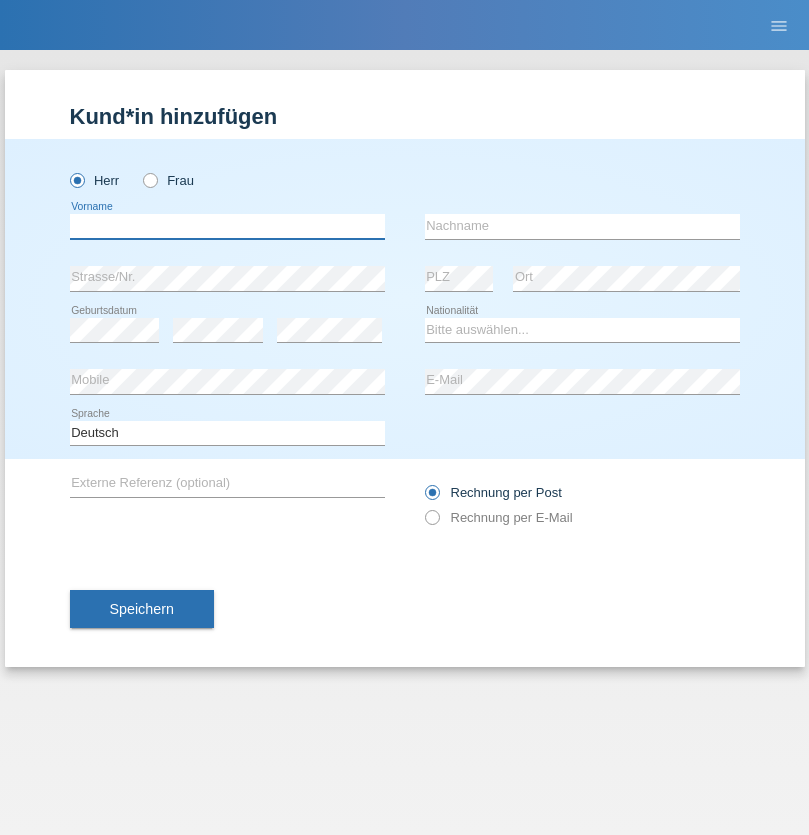 click at bounding box center [227, 226] 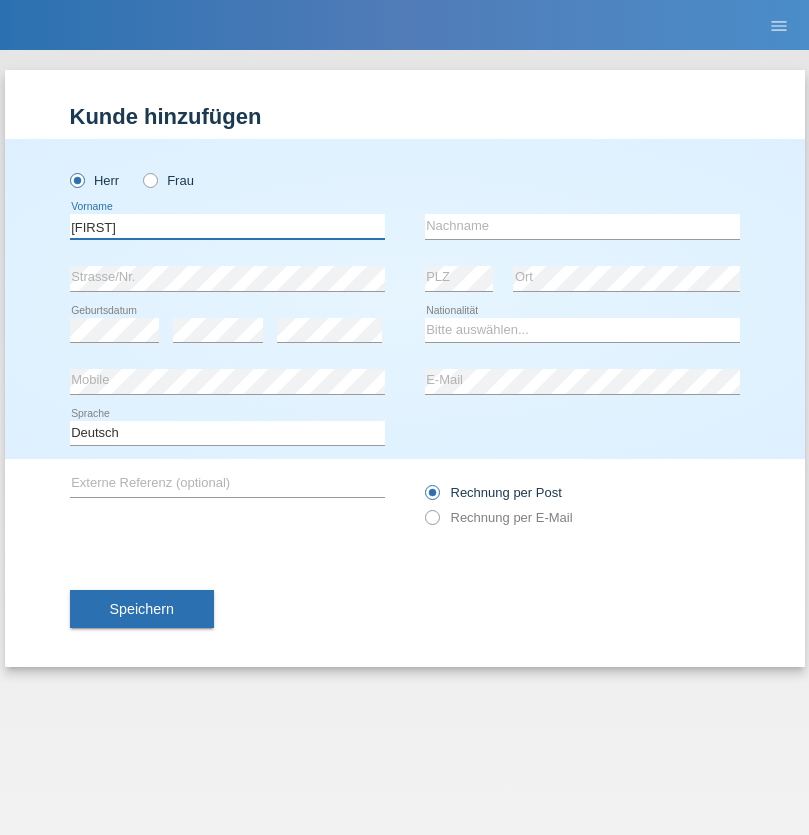 type on "[FIRST]" 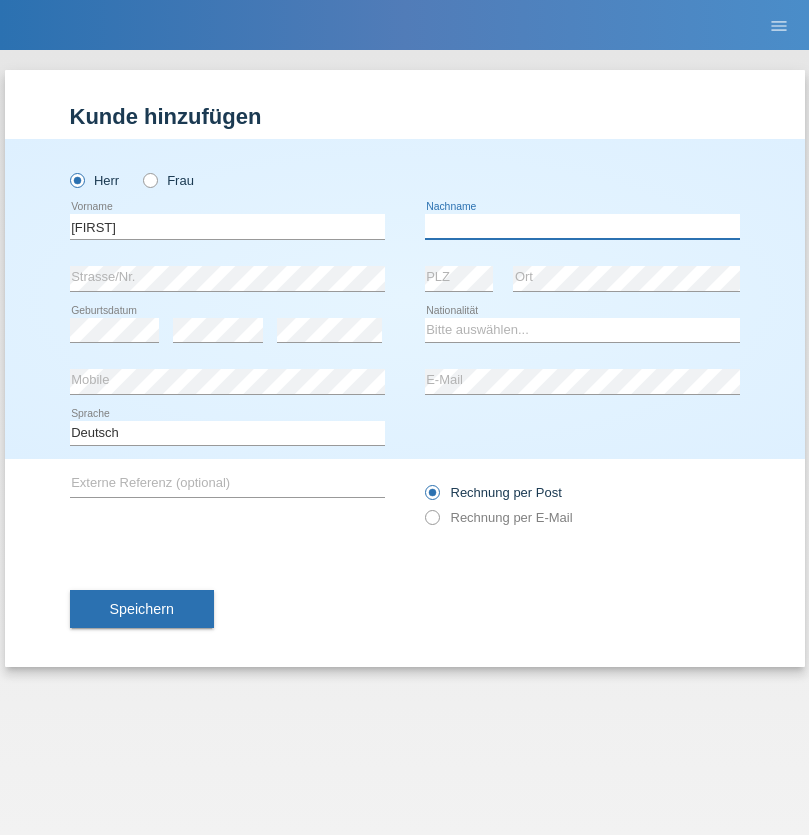click at bounding box center (582, 226) 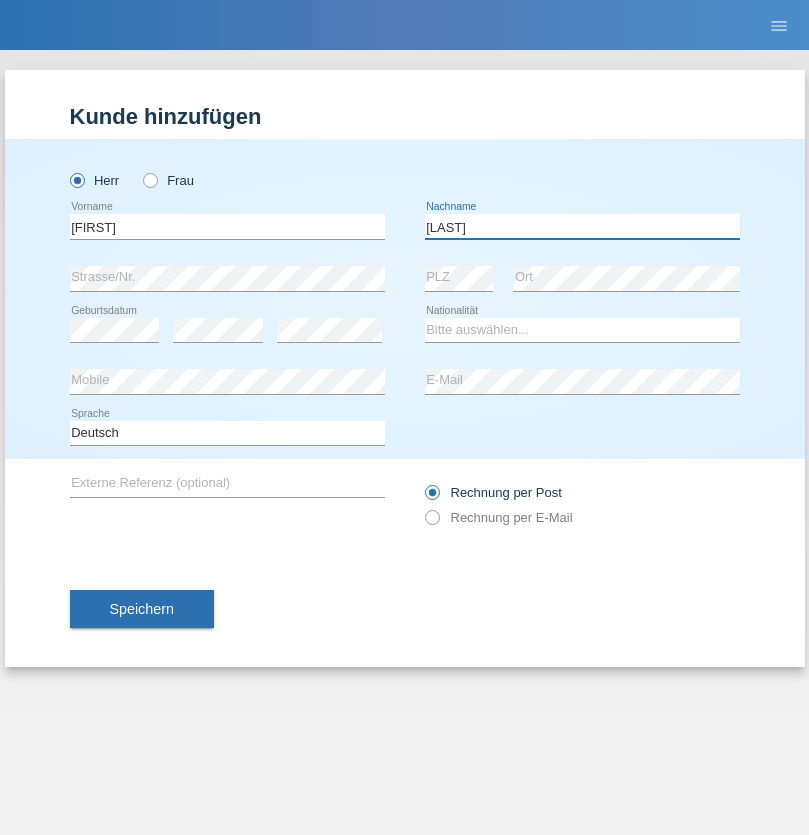 type on "[LAST]" 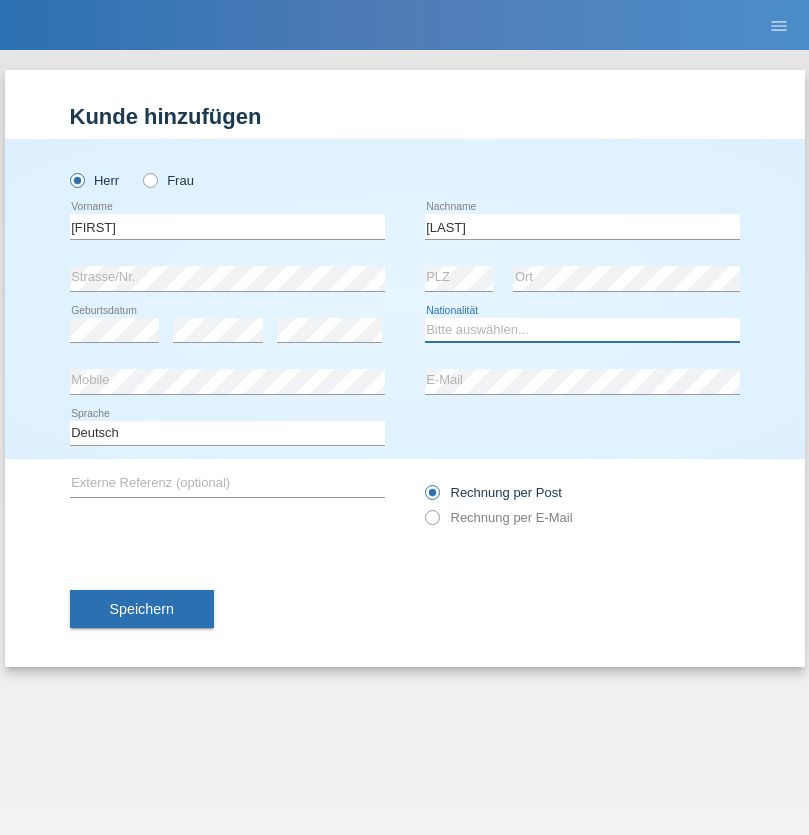 select on "CH" 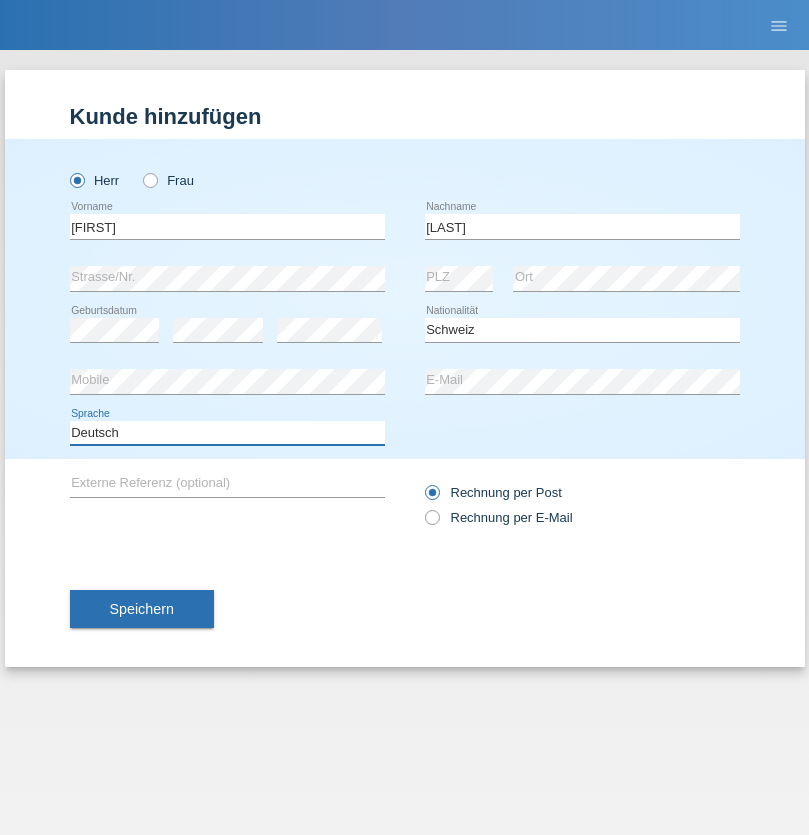 select on "en" 